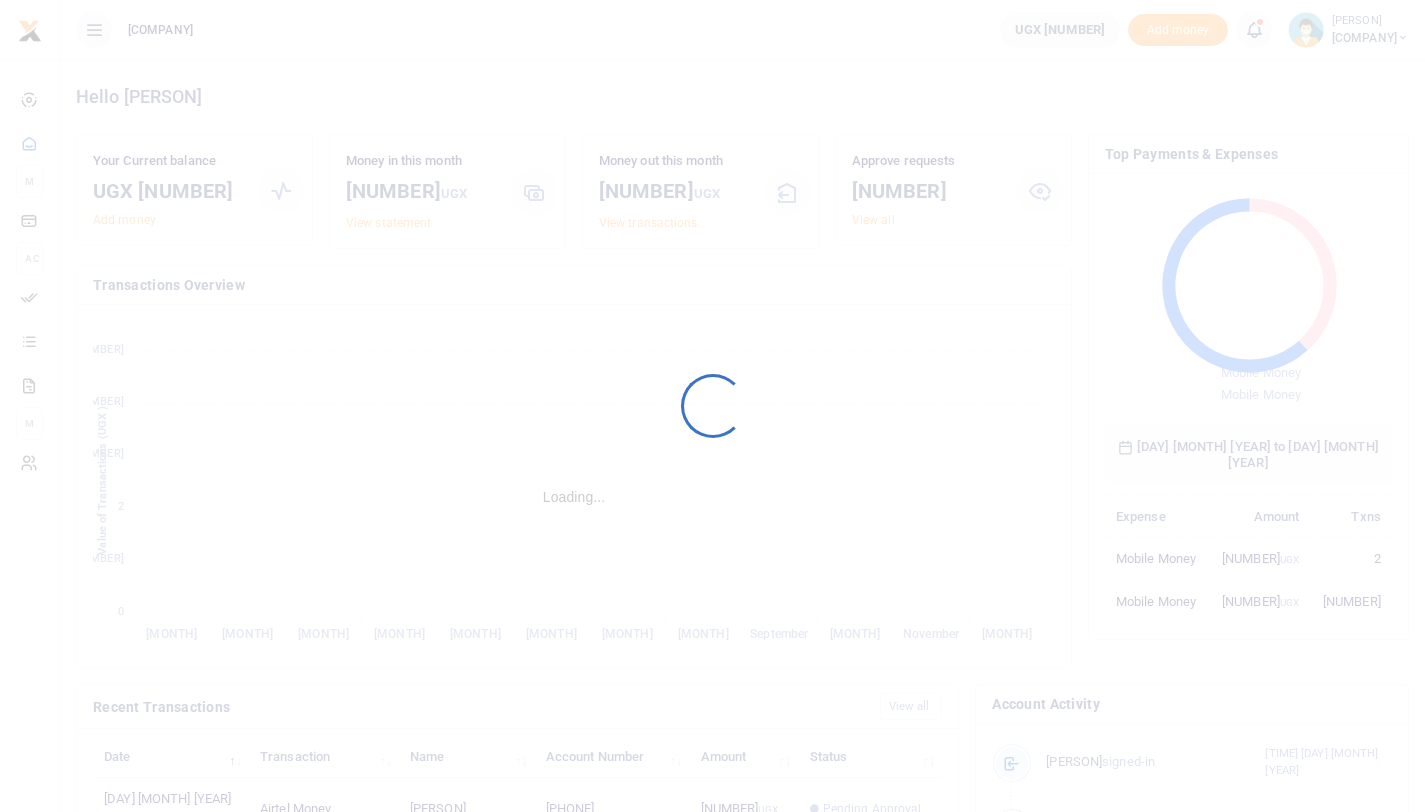 scroll, scrollTop: 0, scrollLeft: 0, axis: both 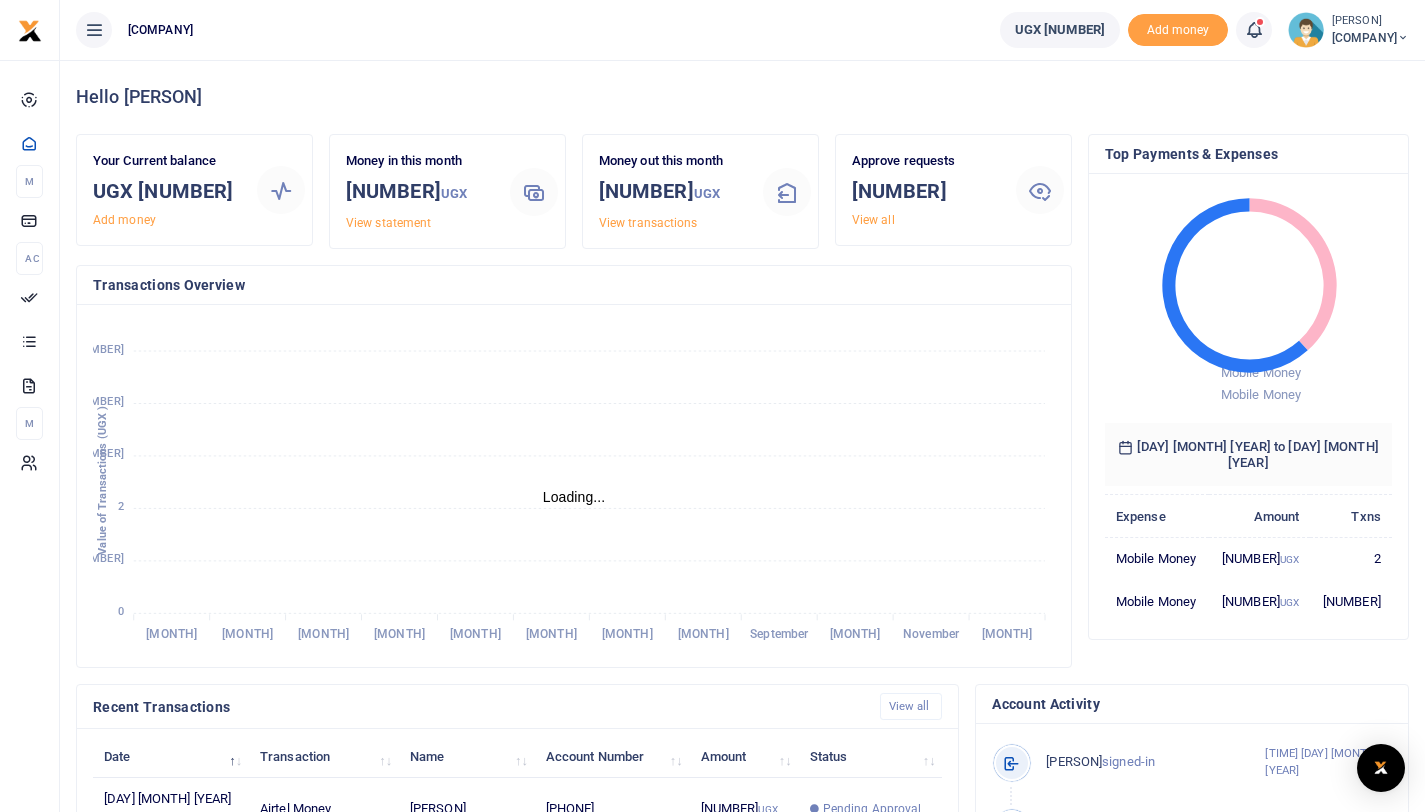 click at bounding box center (1264, 30) 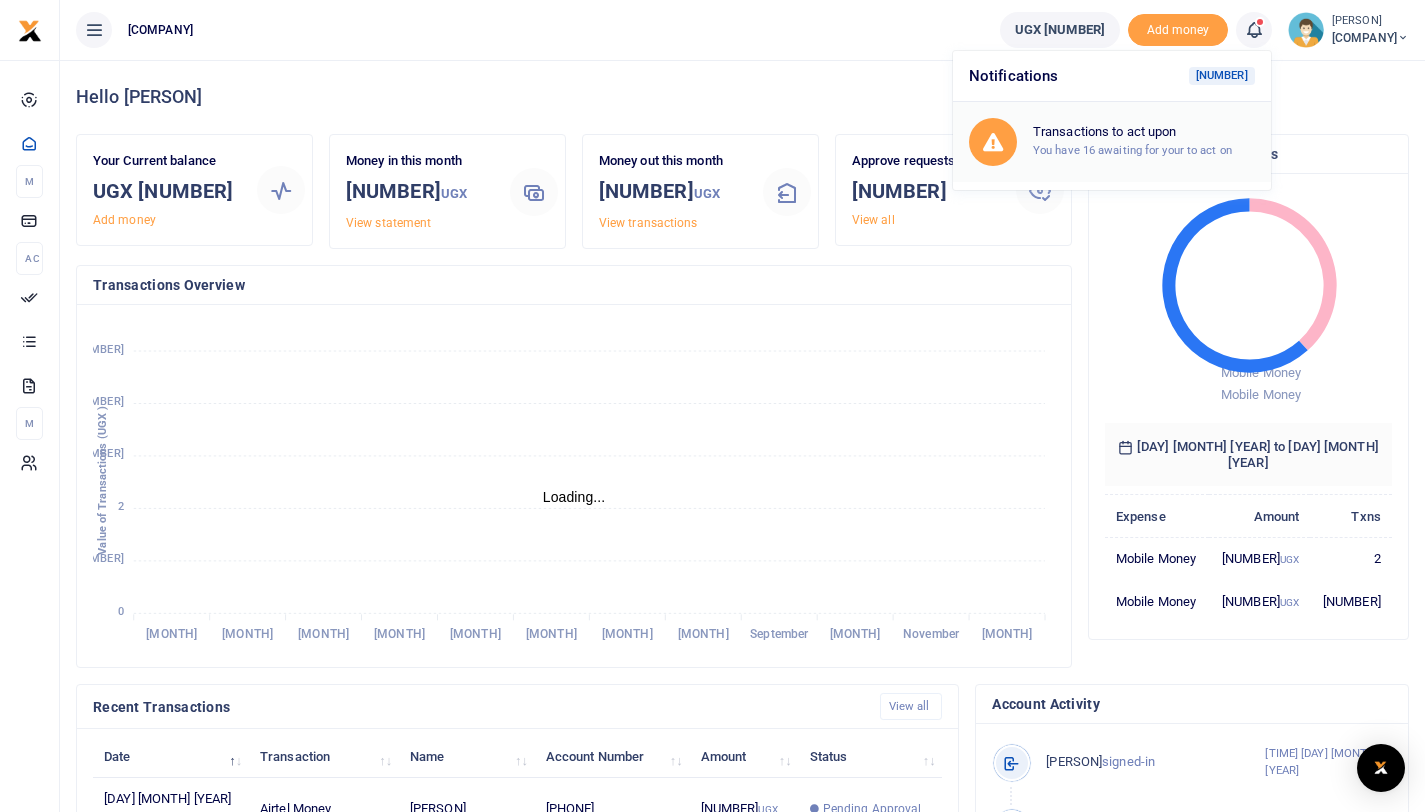 click on "Transactions to act upon" at bounding box center (1144, 132) 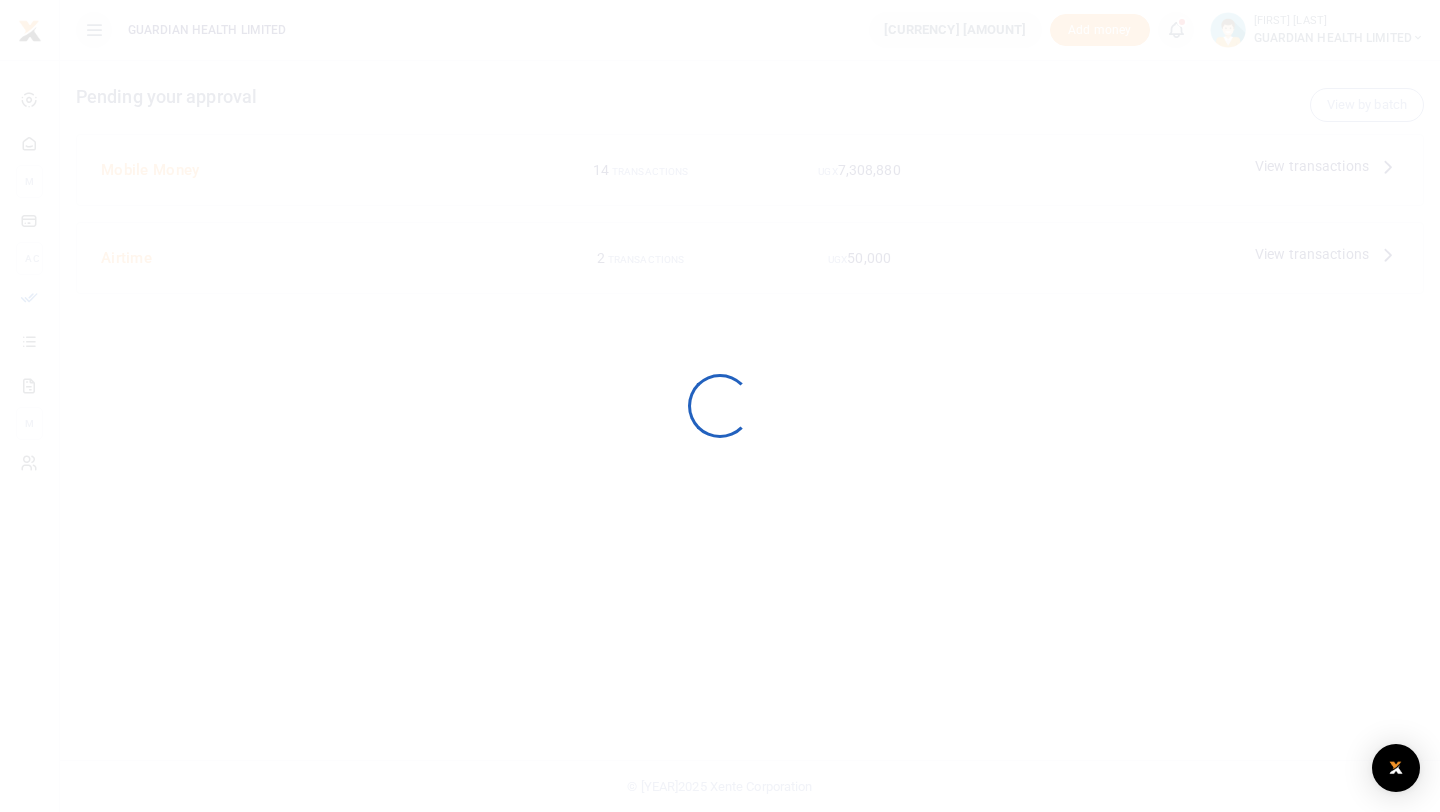 scroll, scrollTop: 0, scrollLeft: 0, axis: both 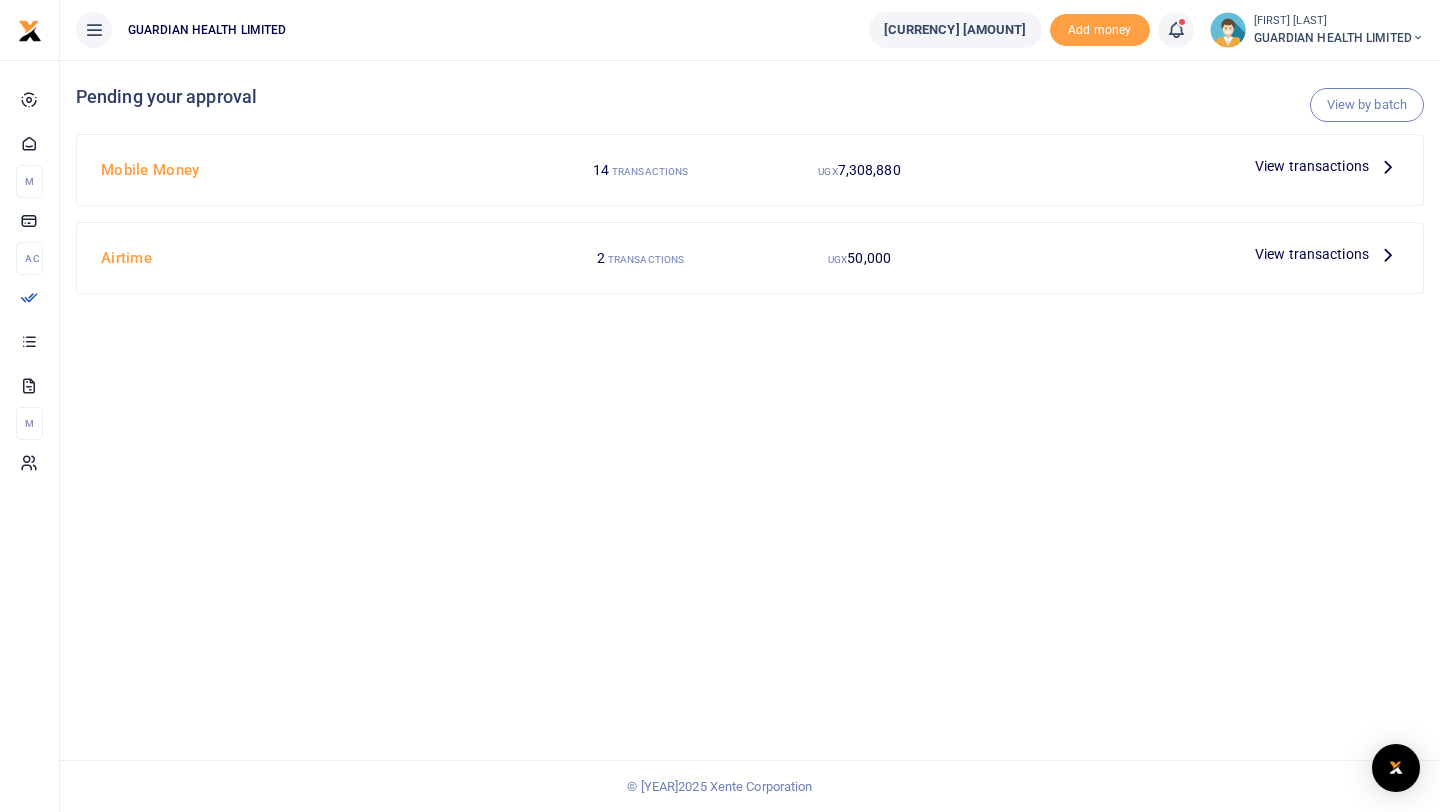 click on "View transactions" at bounding box center (1312, 166) 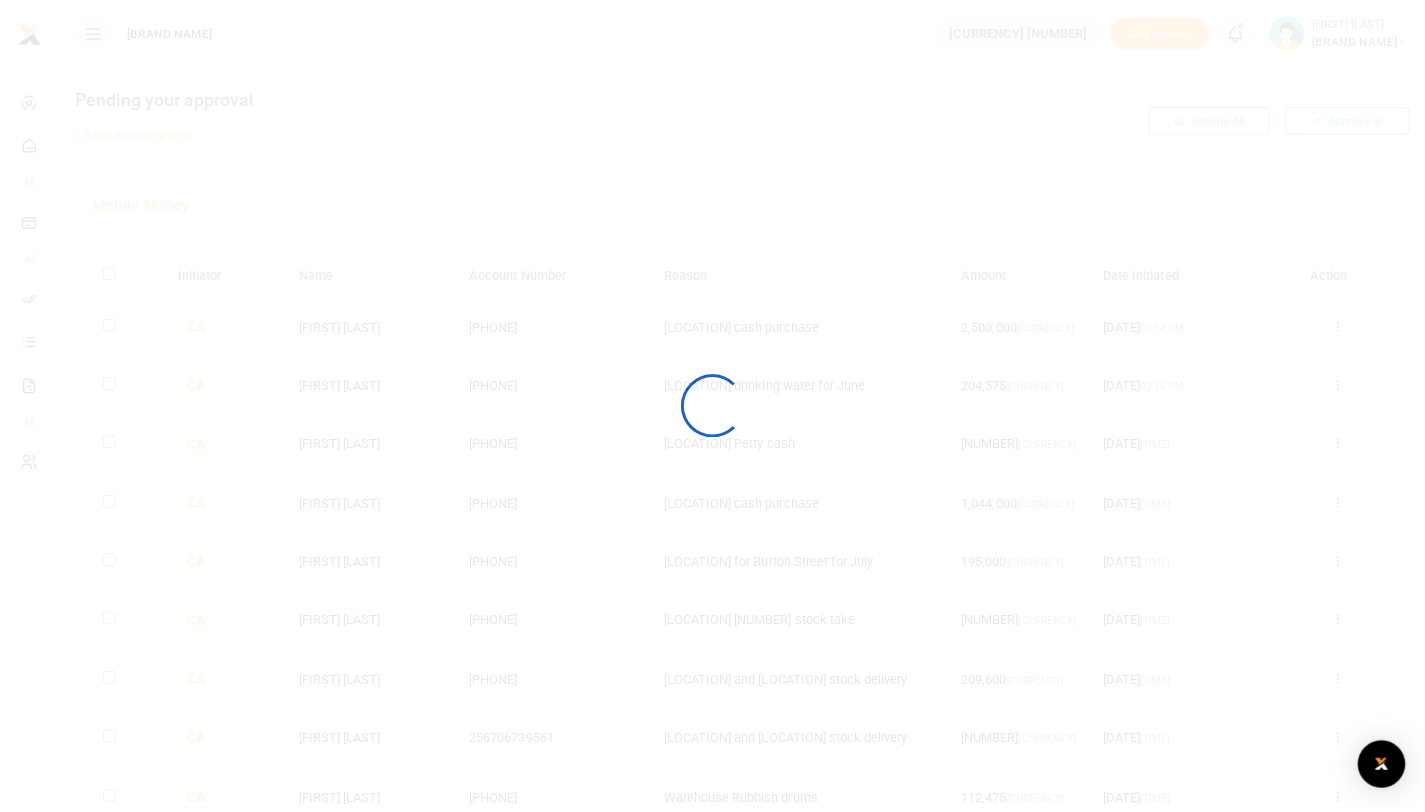 scroll, scrollTop: 0, scrollLeft: 0, axis: both 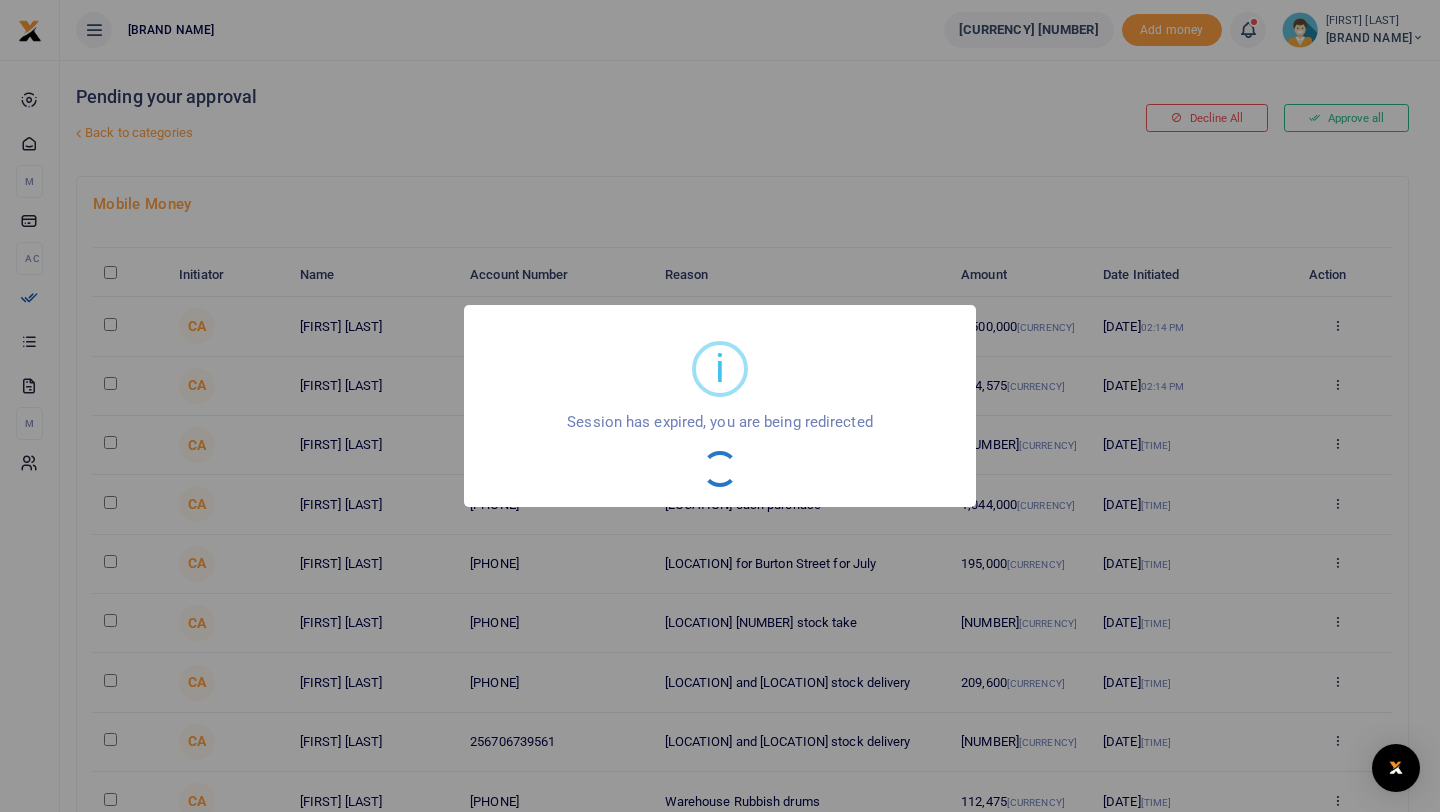 click on "i × Session has expired, you are being redirected OK No Cancel" at bounding box center (720, 406) 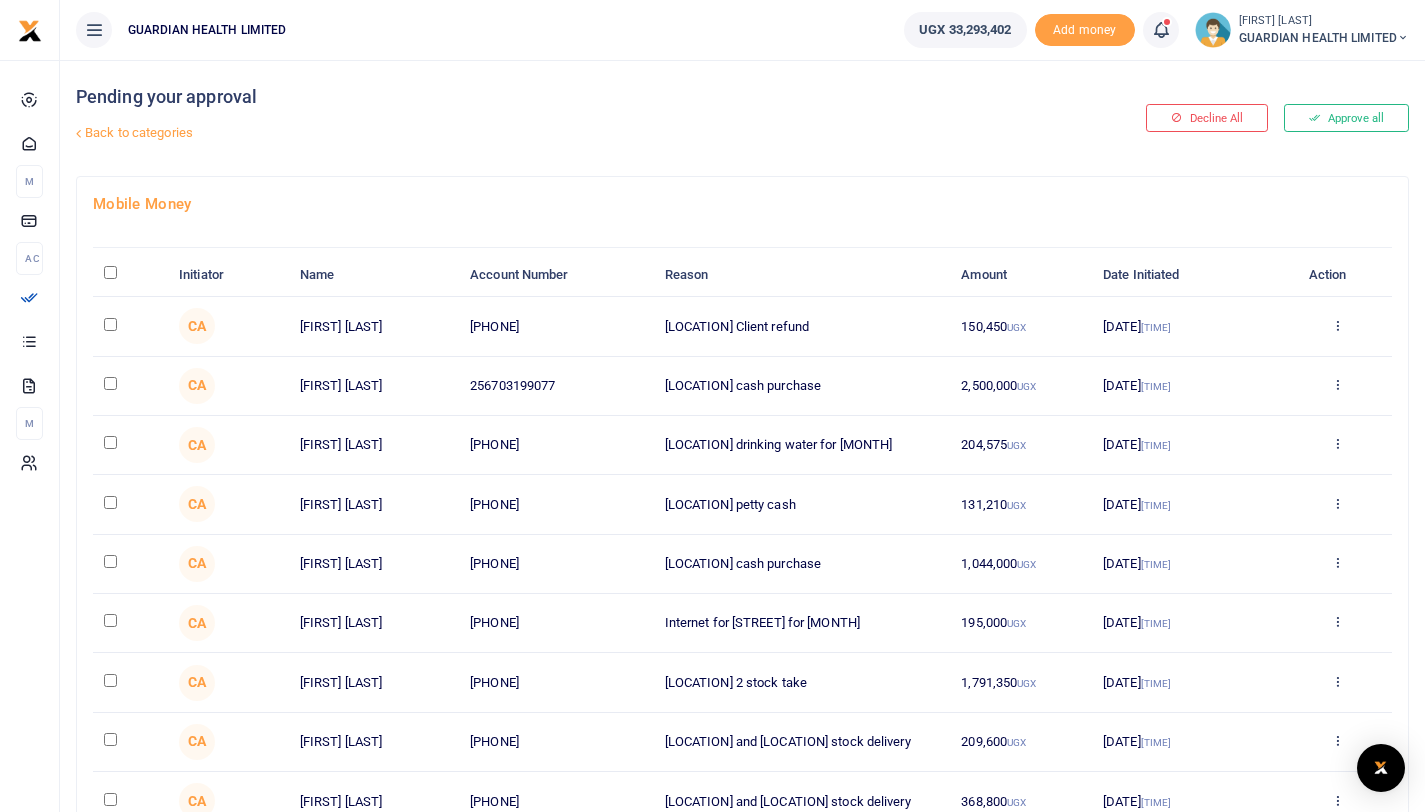 scroll, scrollTop: 243, scrollLeft: 0, axis: vertical 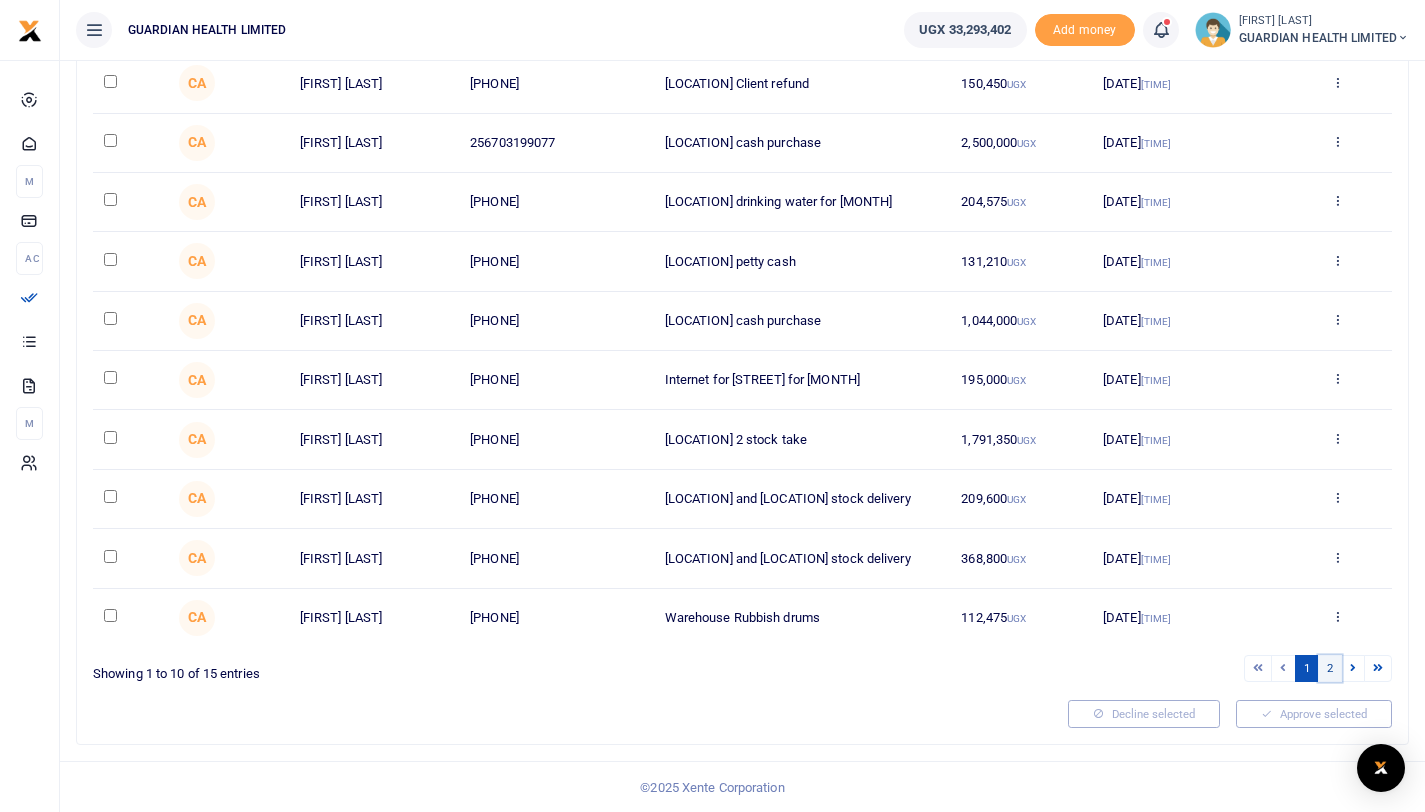 click on "2" at bounding box center (1258, 668) 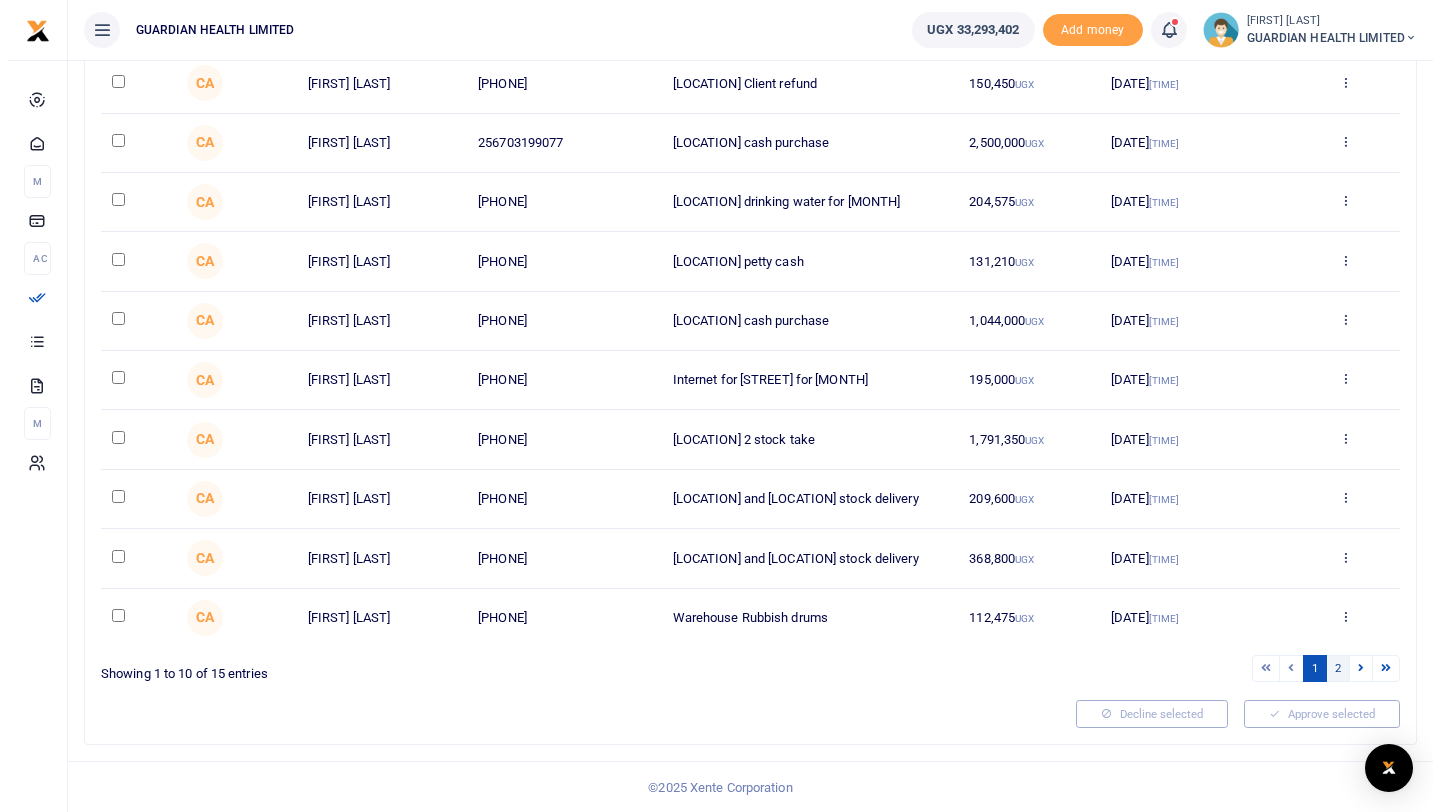 scroll, scrollTop: 0, scrollLeft: 0, axis: both 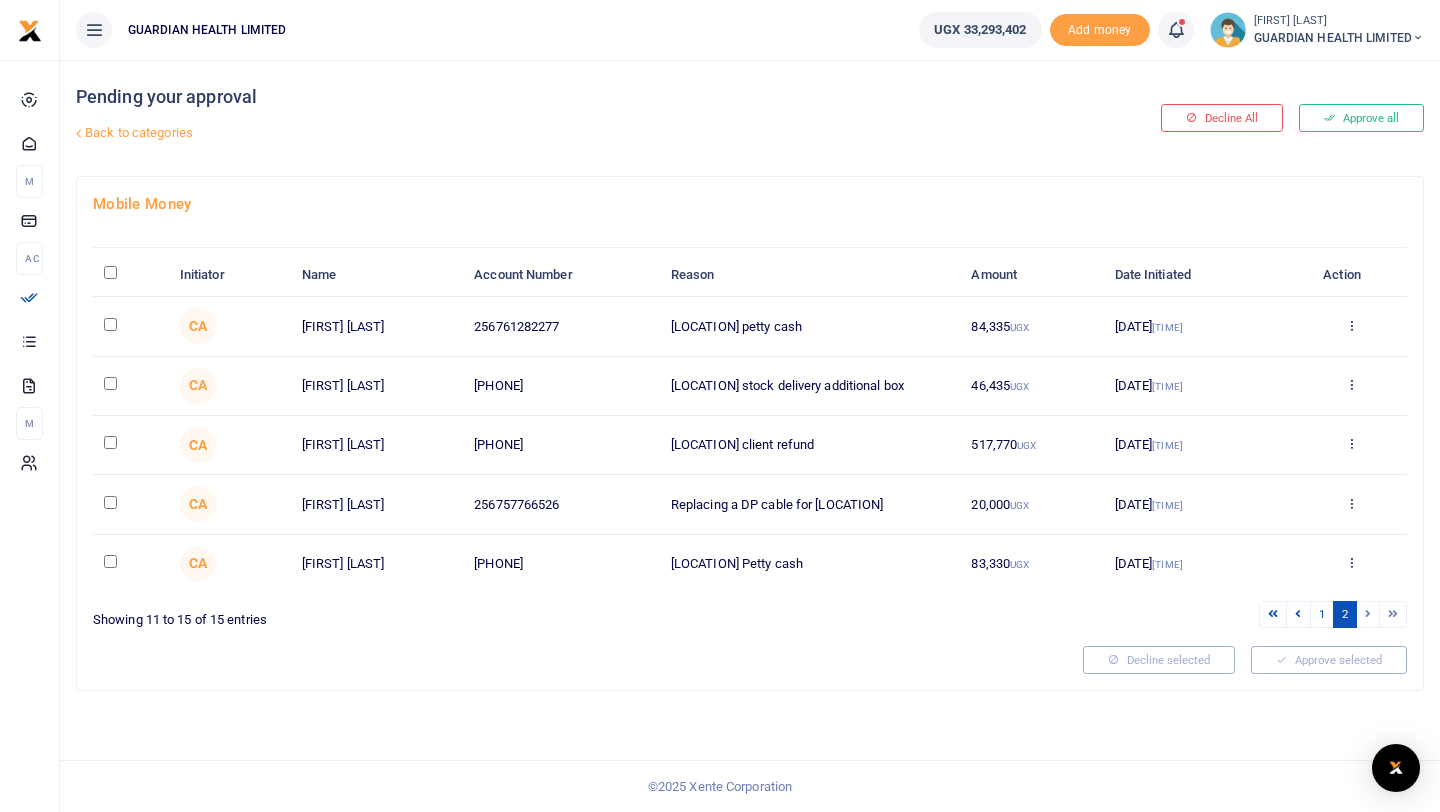 click at bounding box center [1368, 614] 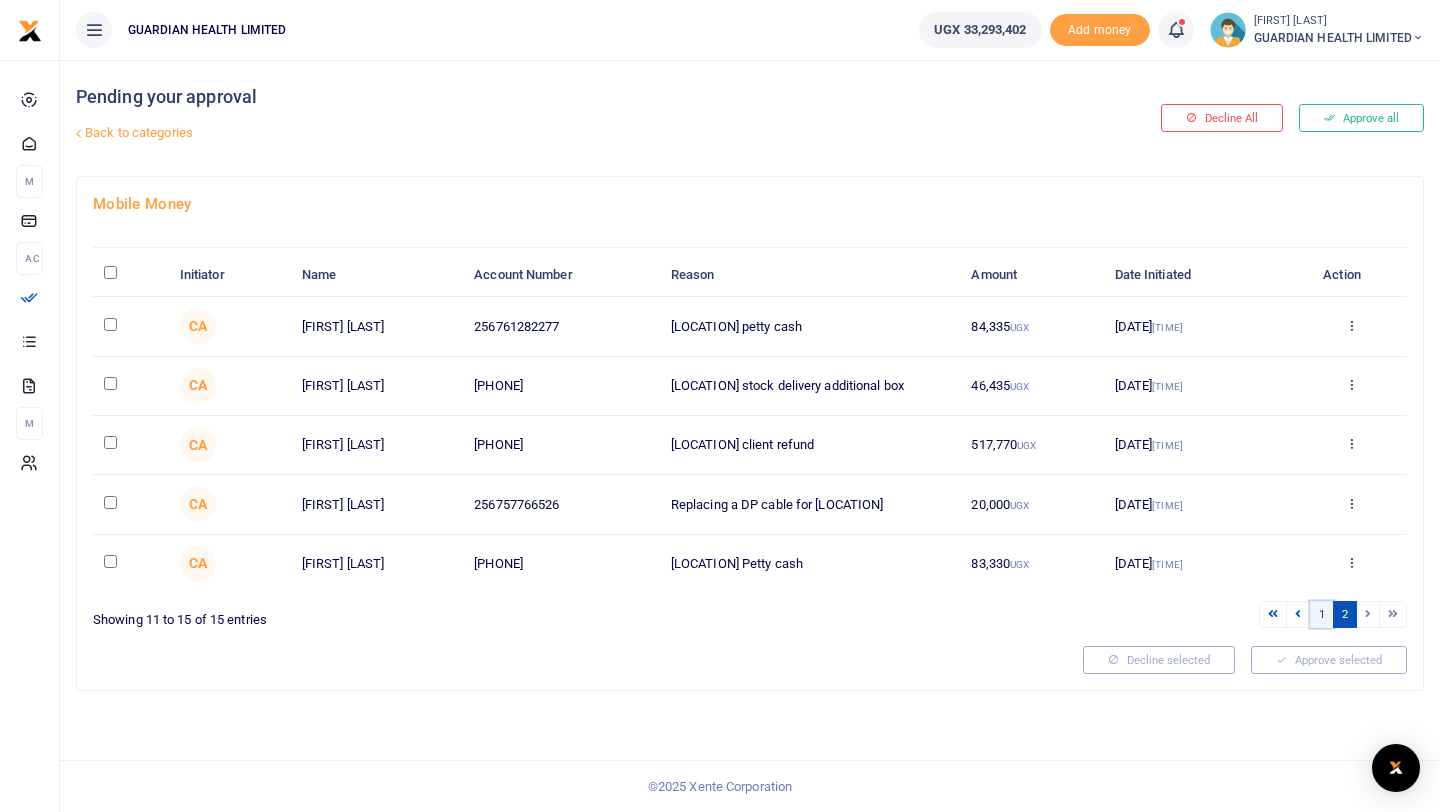 click on "1" at bounding box center (1273, 614) 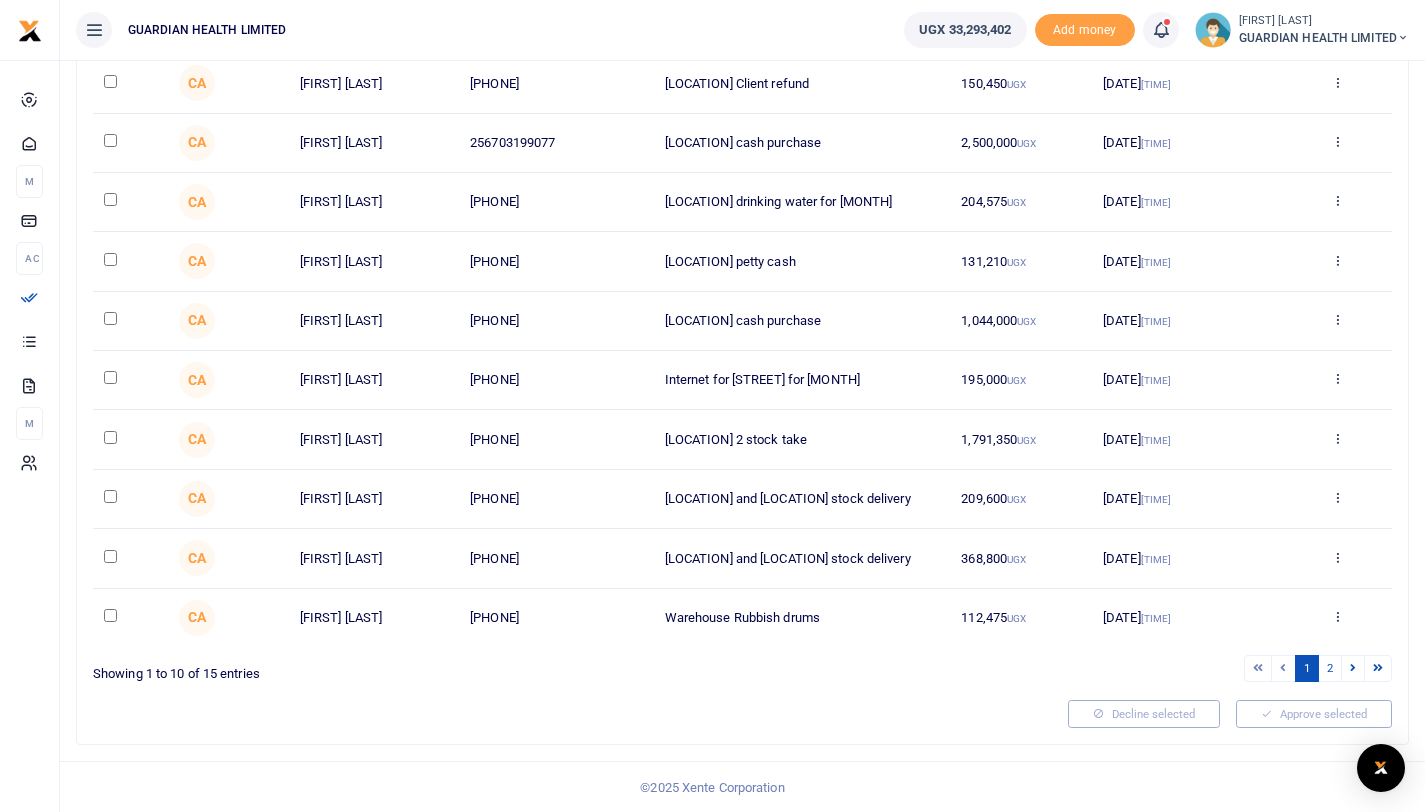 scroll, scrollTop: 0, scrollLeft: 0, axis: both 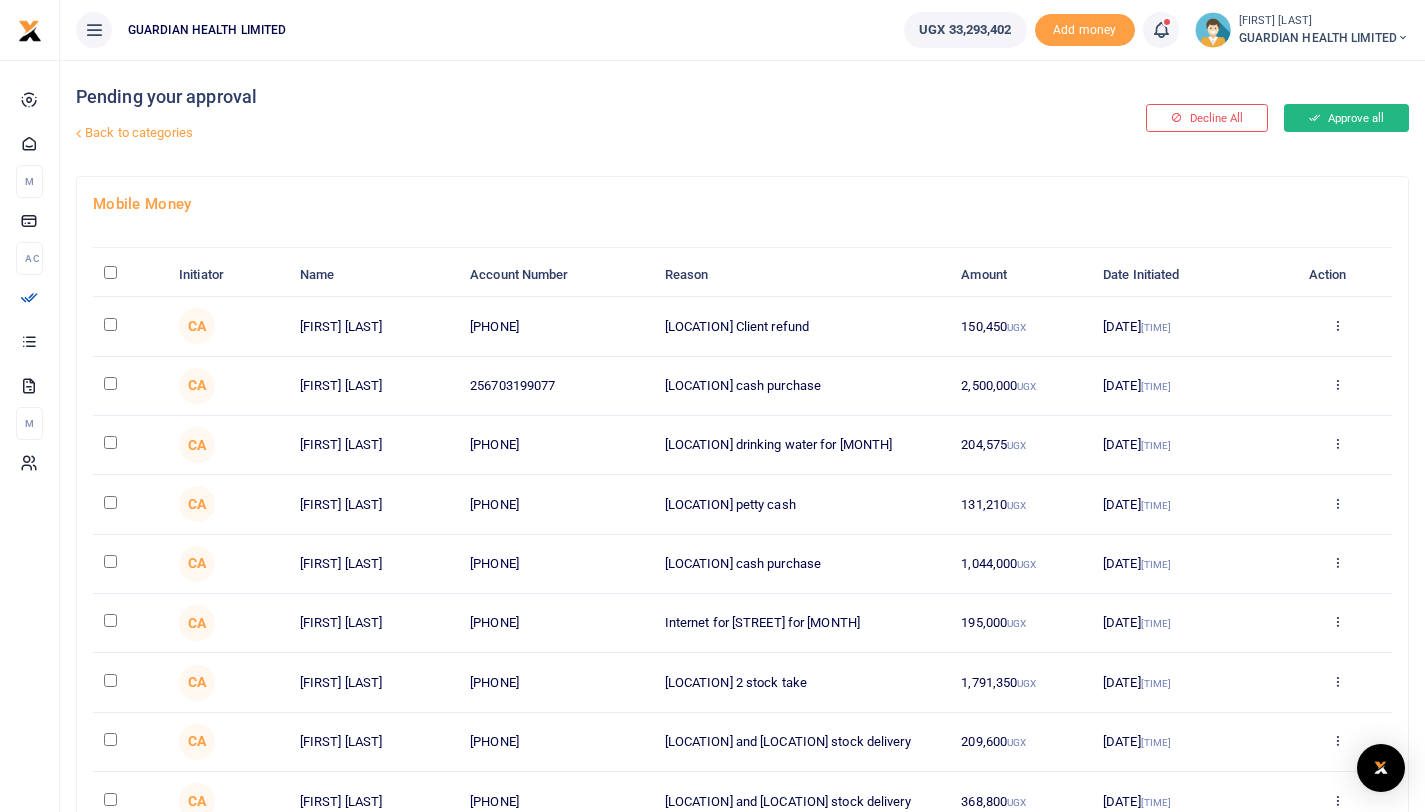 click at bounding box center [1314, 118] 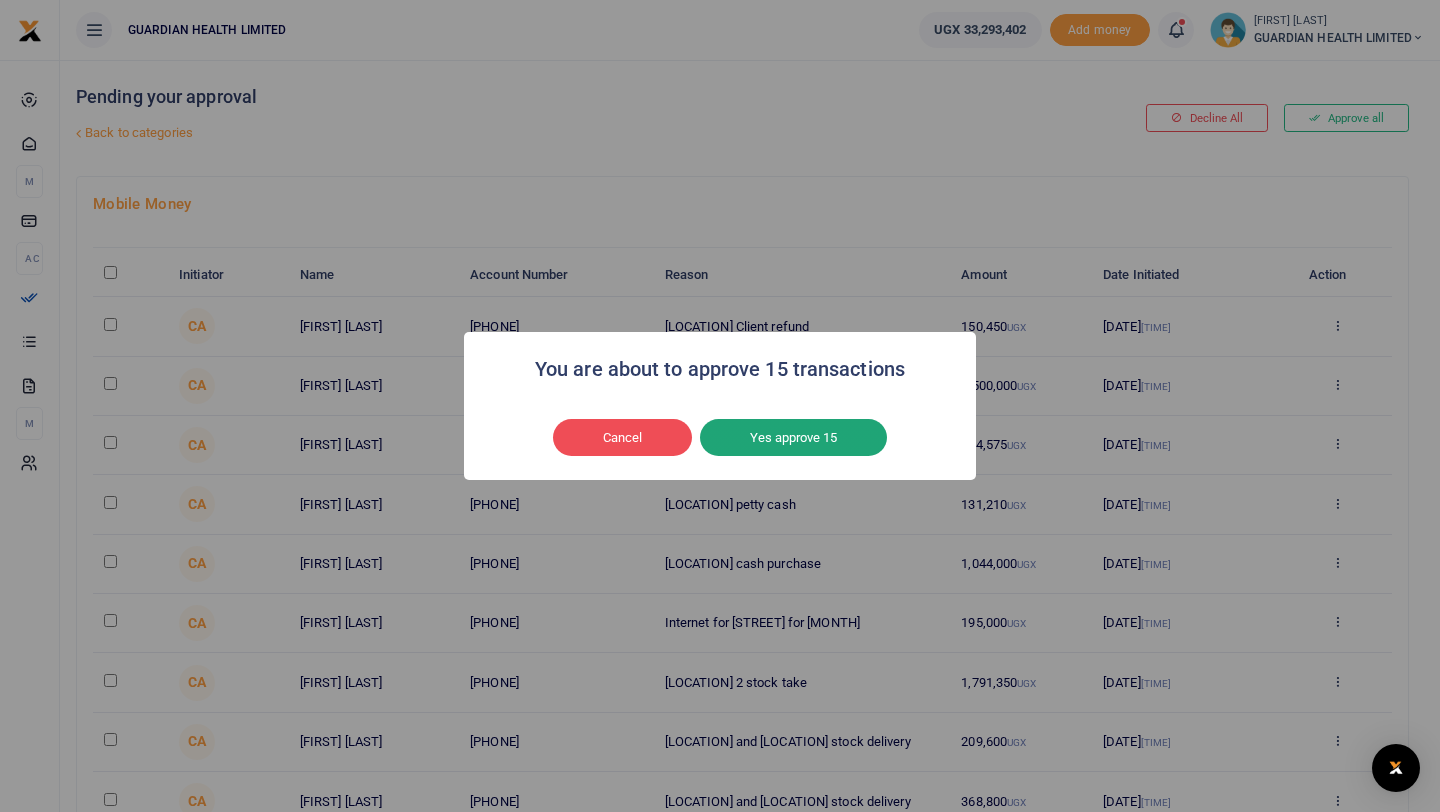 click on "Yes approve 15" at bounding box center (793, 438) 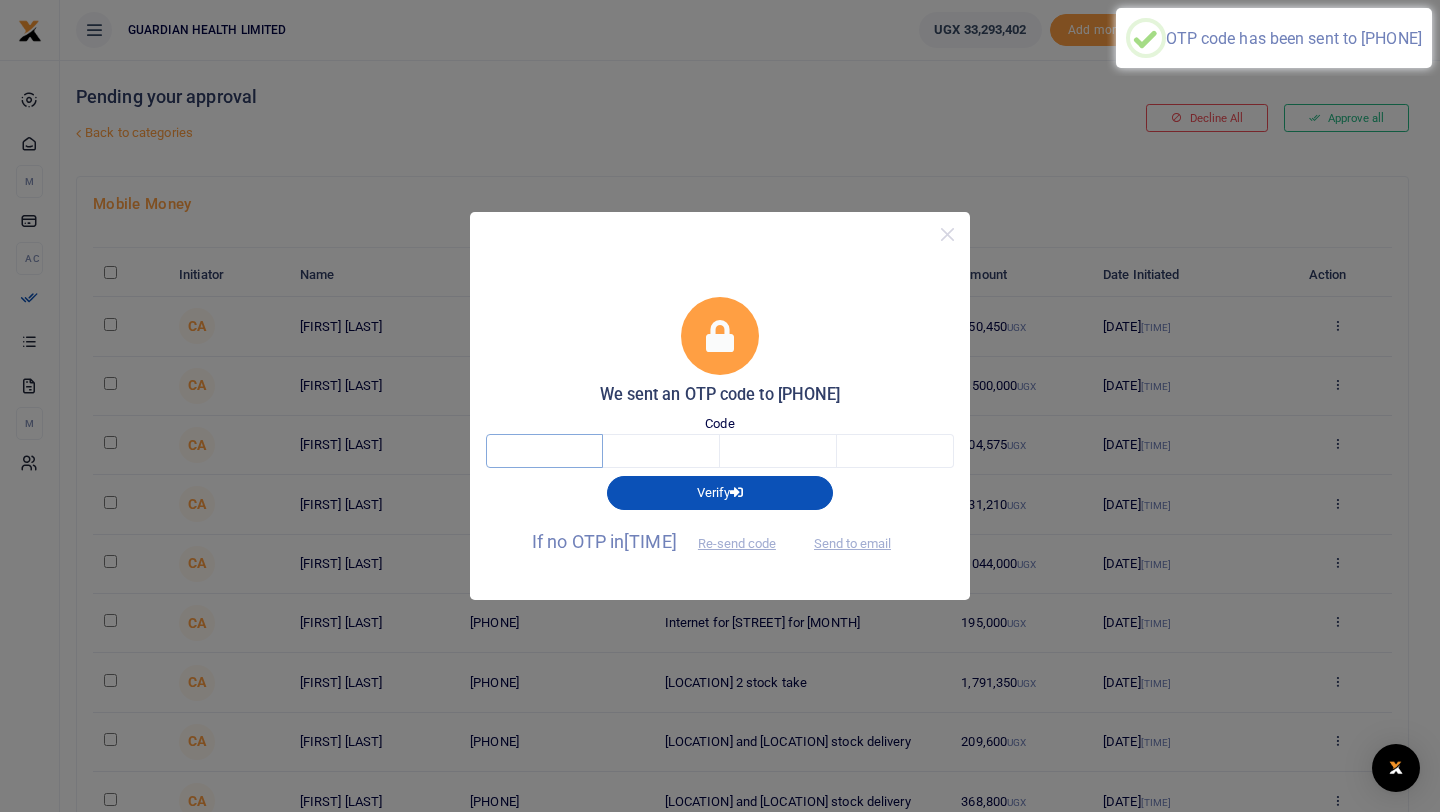 click at bounding box center [544, 451] 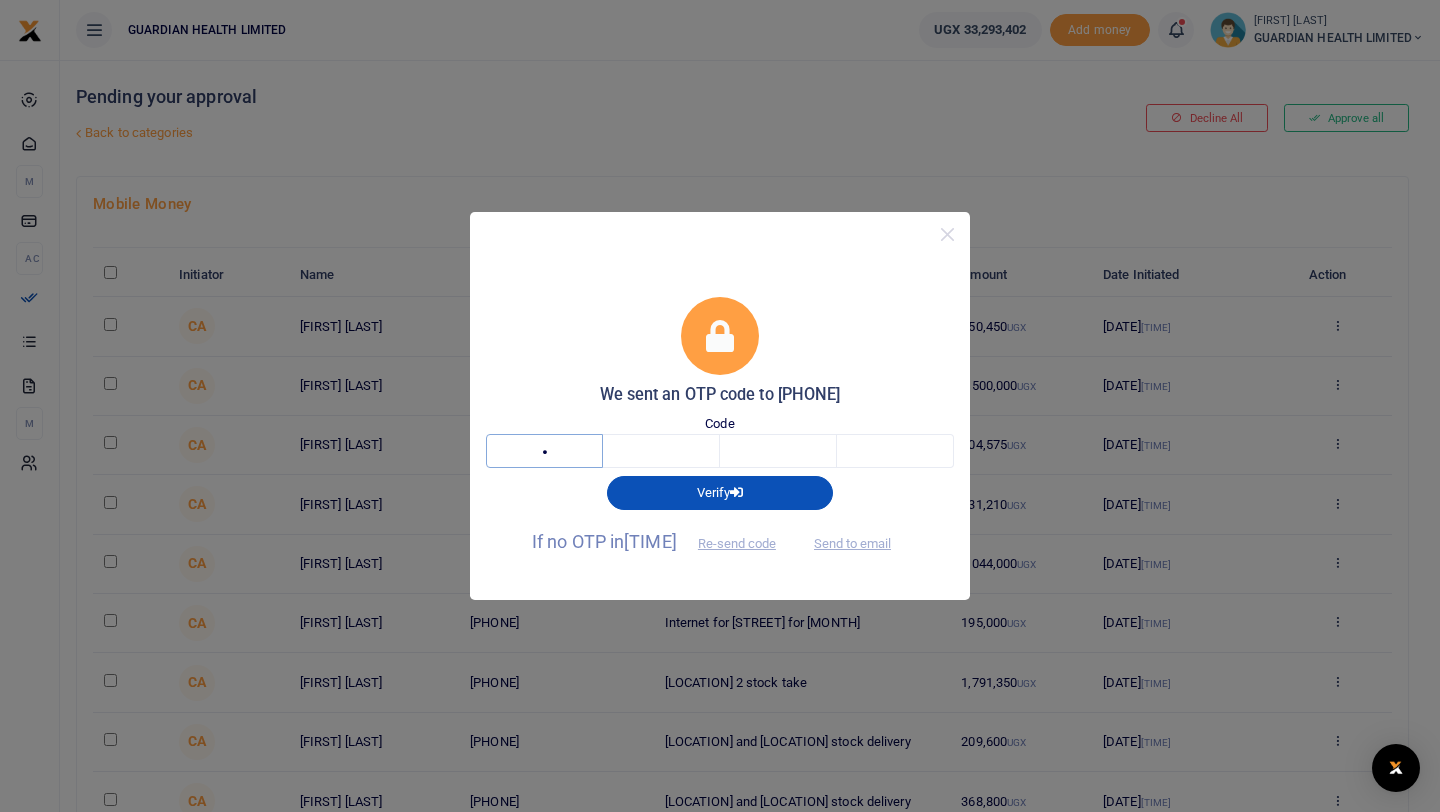 type on "8" 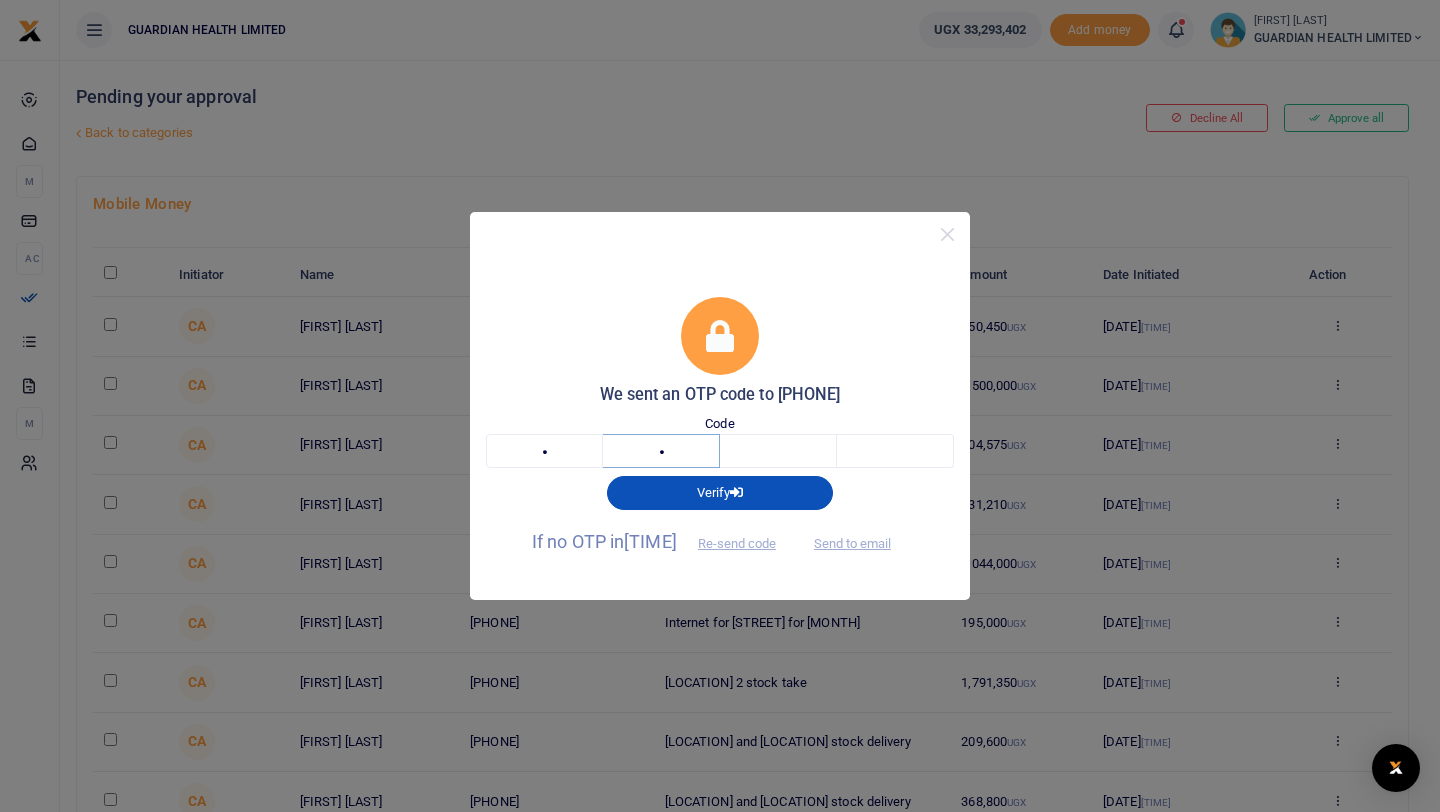 type on "7" 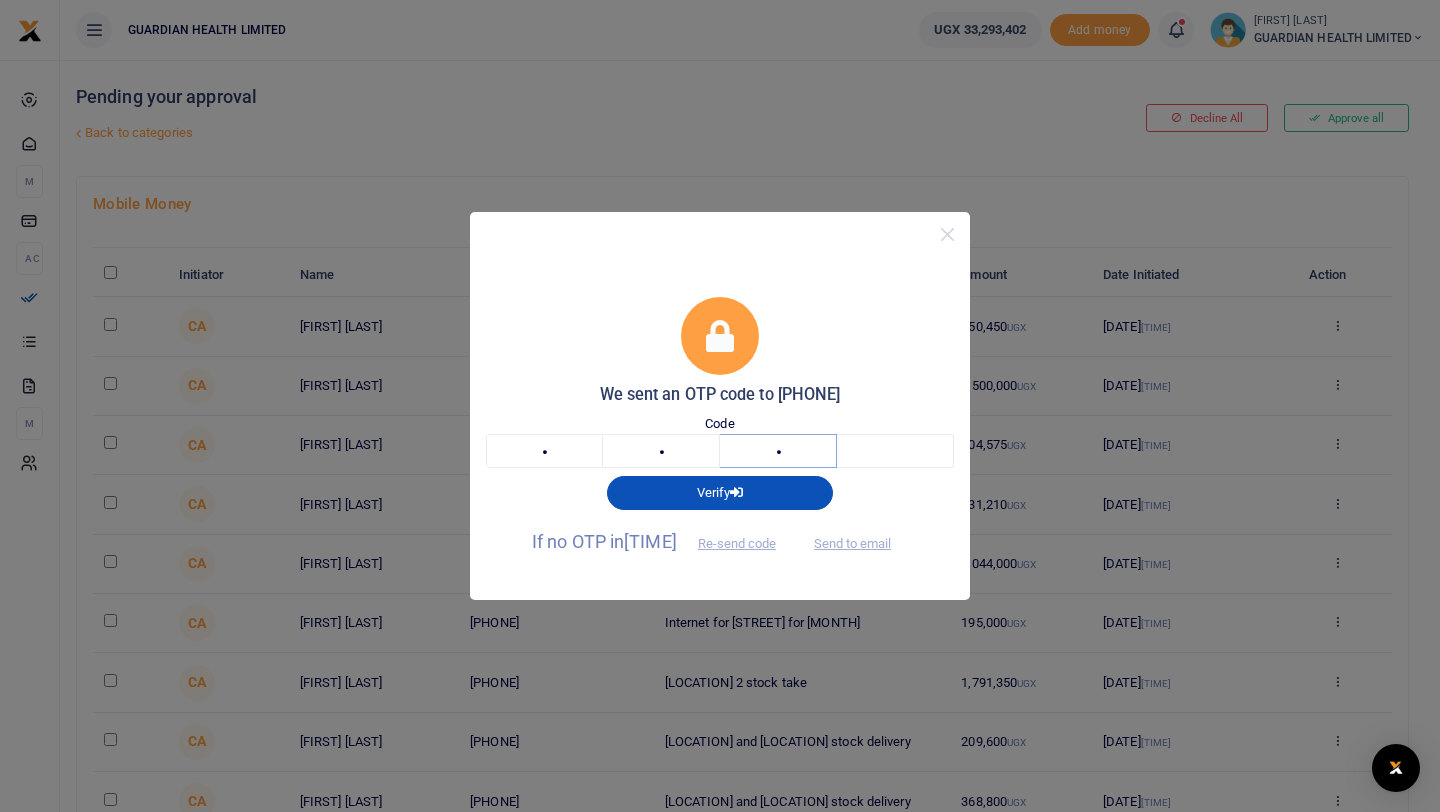 type on "[NUMBER]" 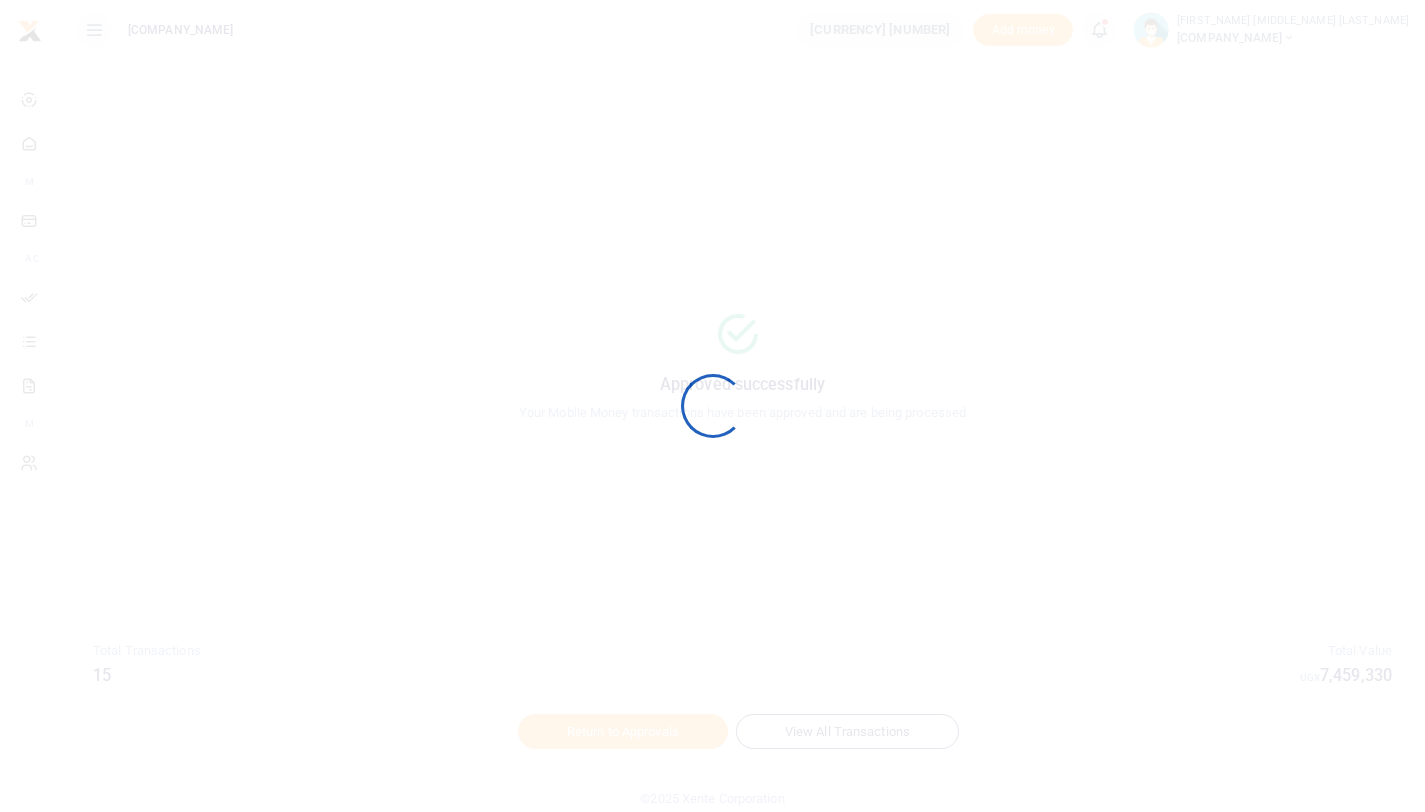 scroll, scrollTop: 0, scrollLeft: 0, axis: both 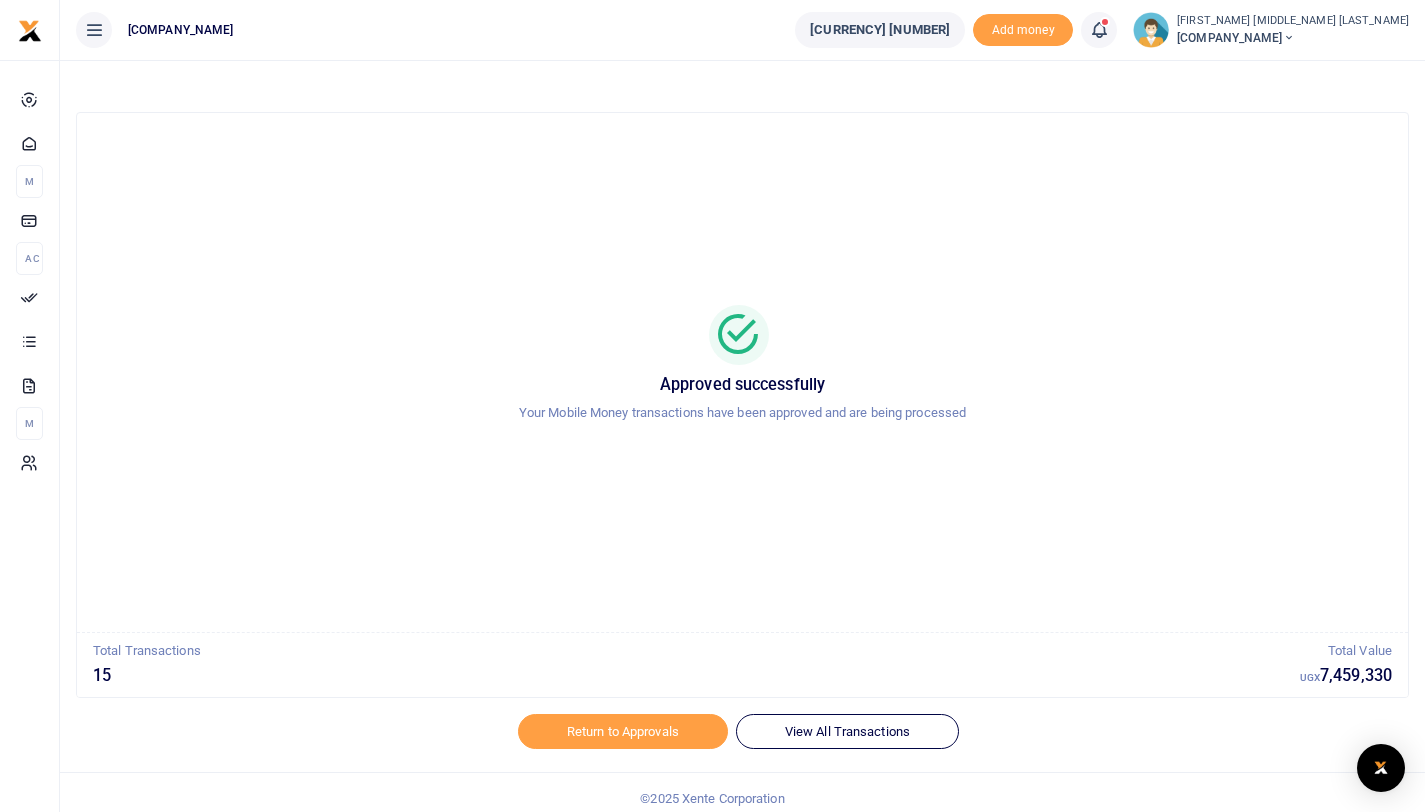click at bounding box center (1099, 30) 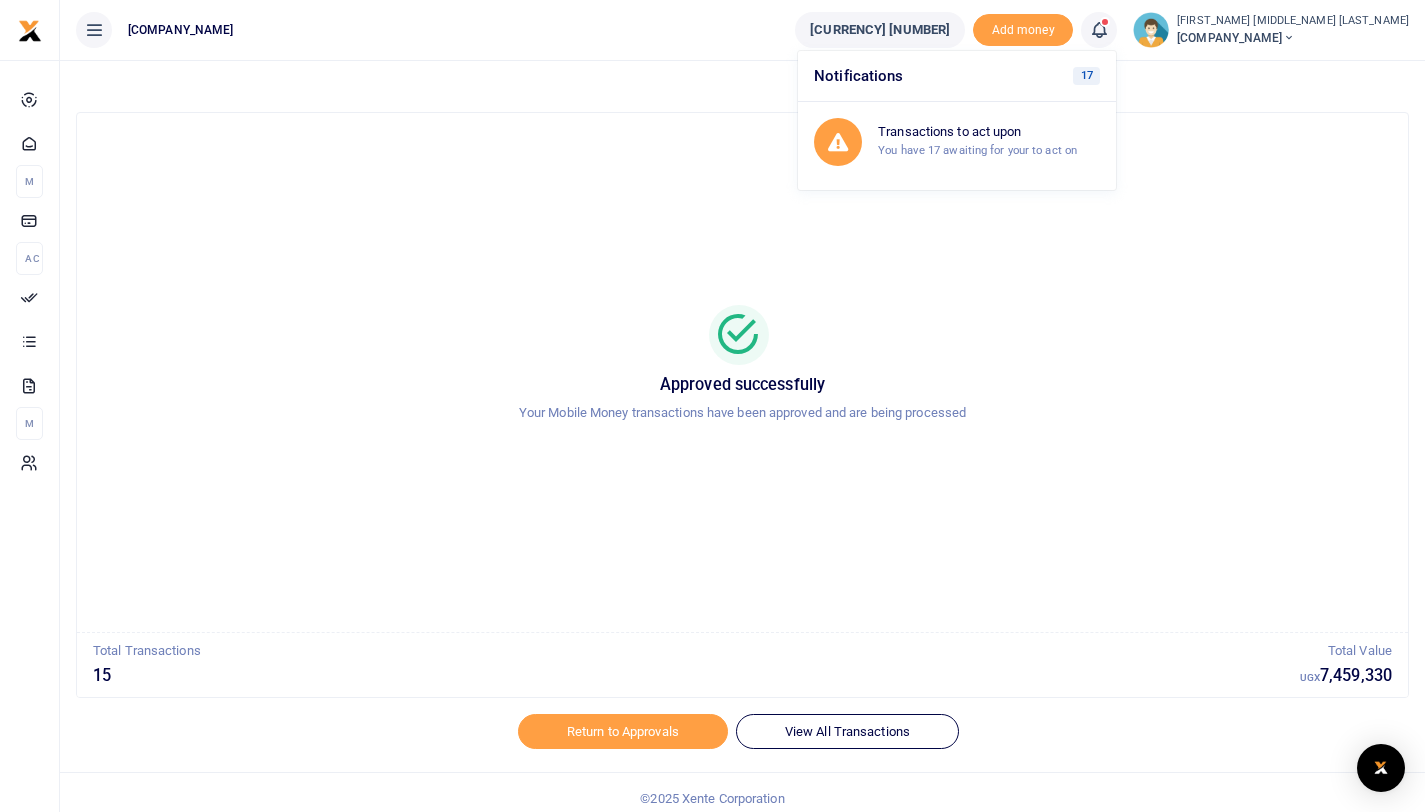 click on "Notifications  17" at bounding box center (957, 76) 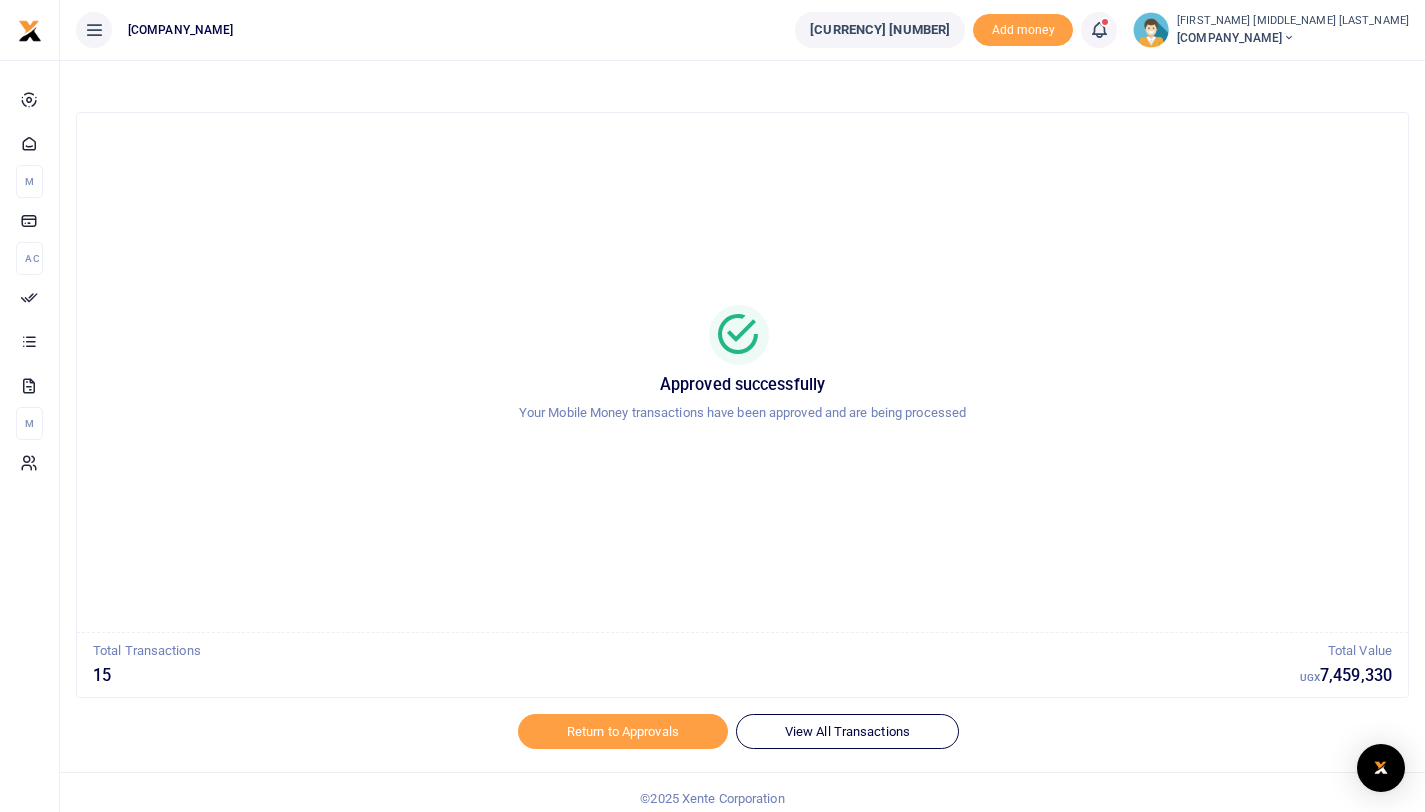click at bounding box center (742, 86) 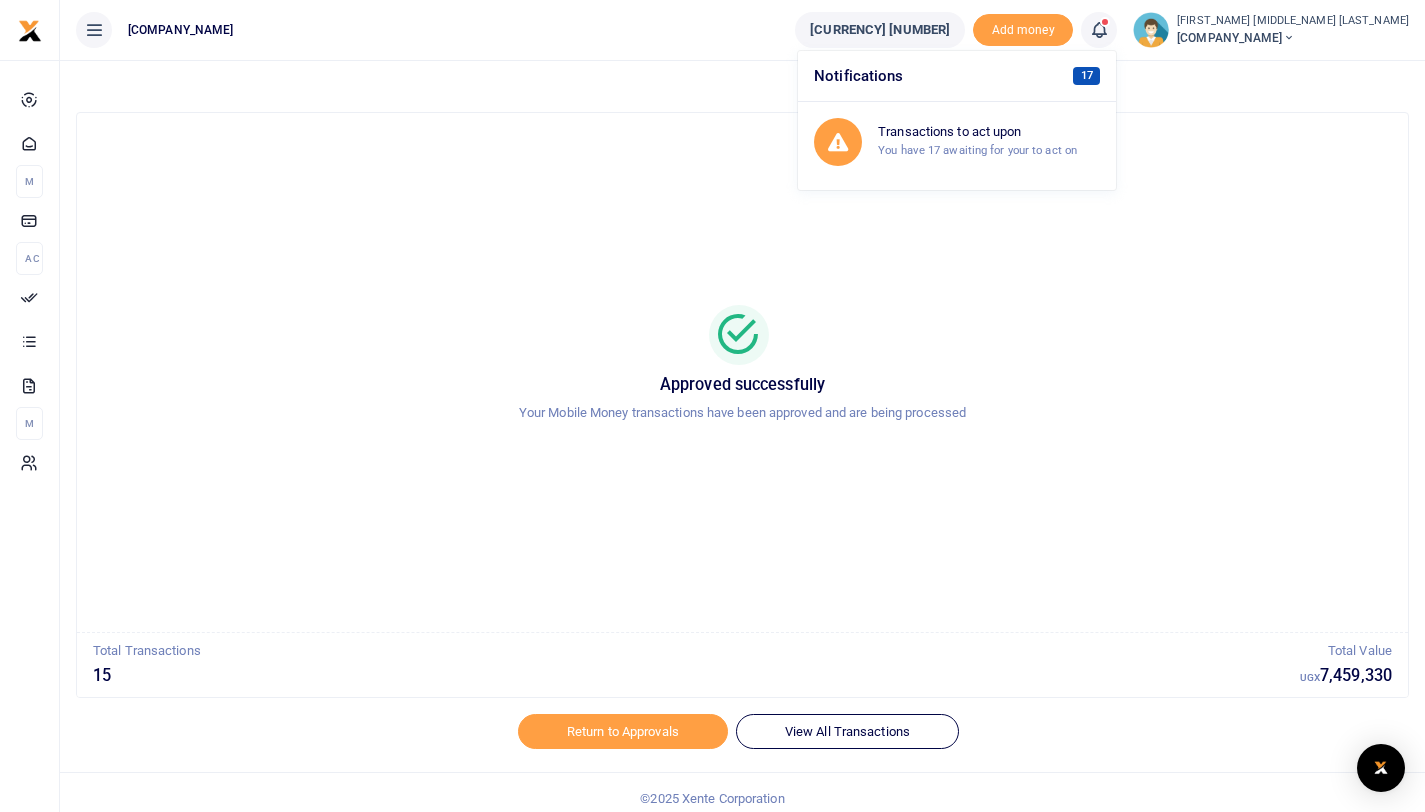 click on "17" at bounding box center (1086, 76) 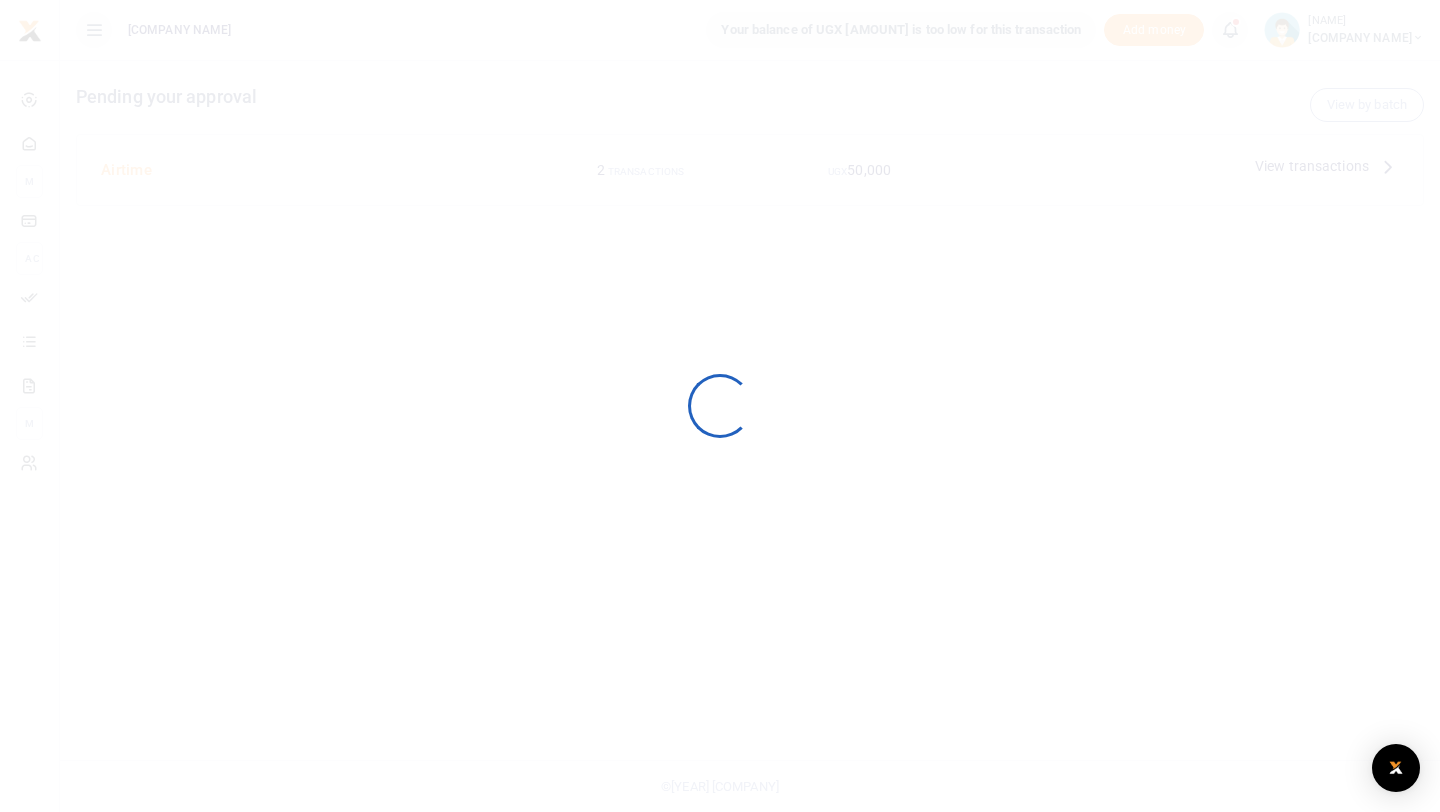 scroll, scrollTop: 0, scrollLeft: 0, axis: both 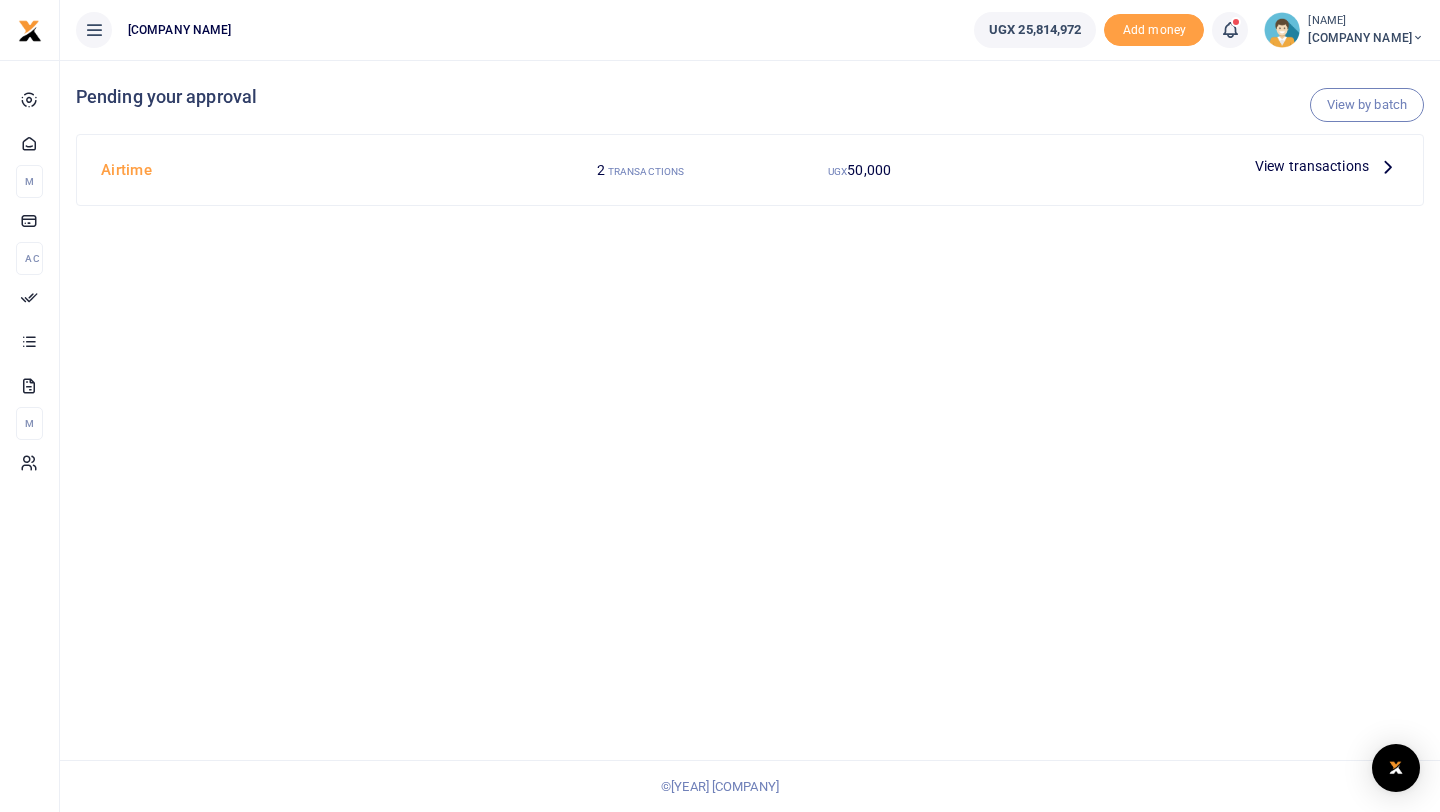 click on "View transactions" at bounding box center [1312, 166] 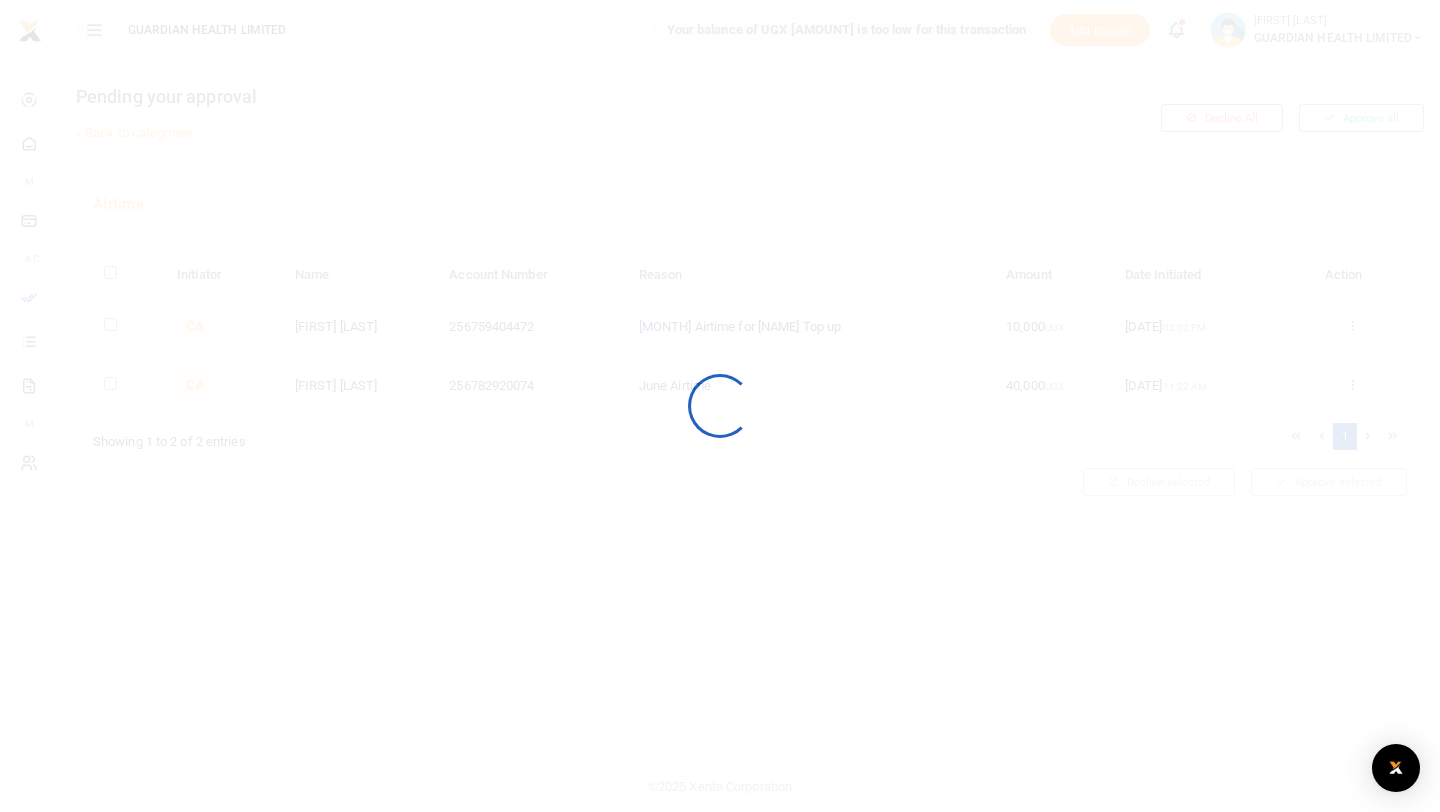 scroll, scrollTop: 0, scrollLeft: 0, axis: both 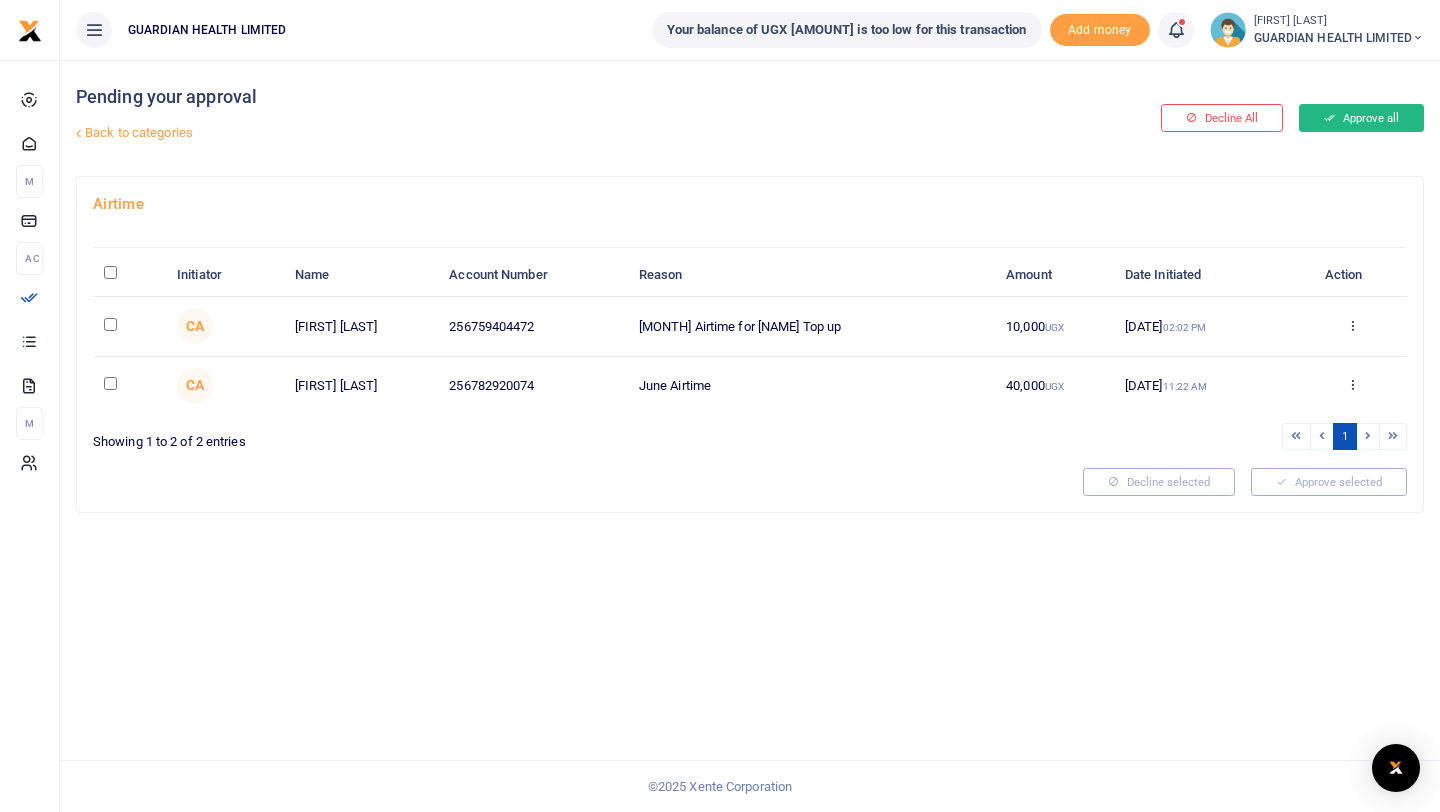 click on "Approve all" at bounding box center [1361, 118] 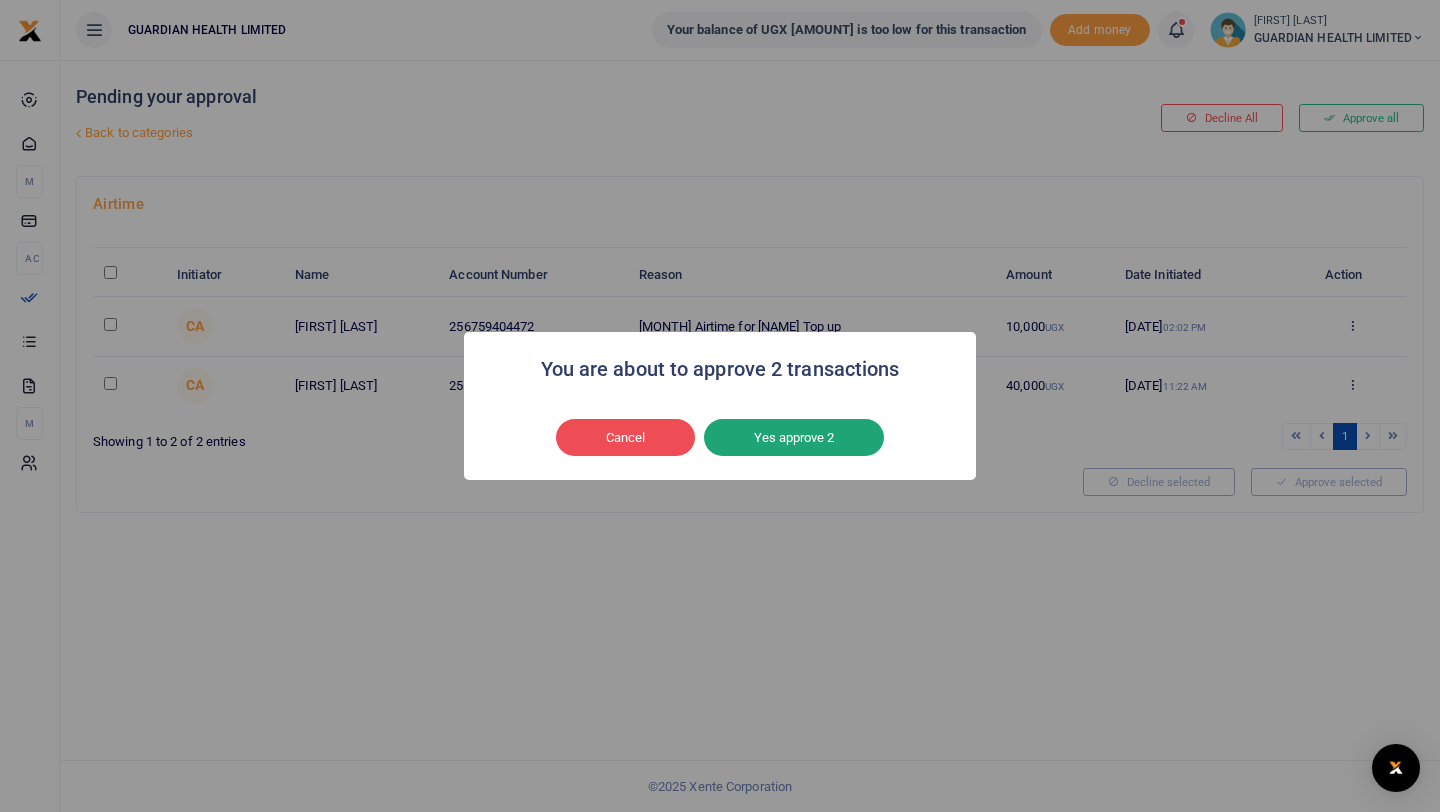 click on "Yes approve 2" at bounding box center [794, 438] 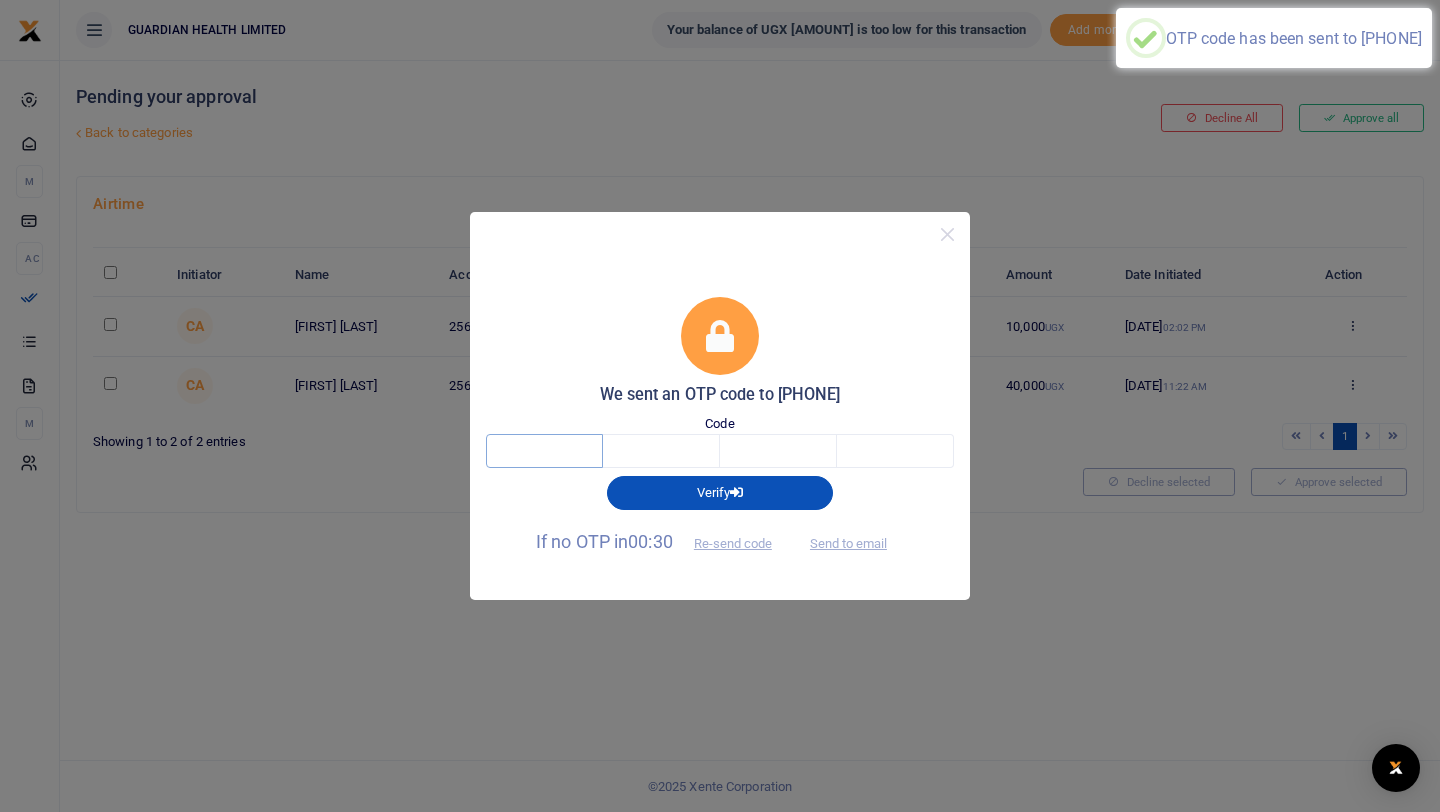 click at bounding box center [544, 451] 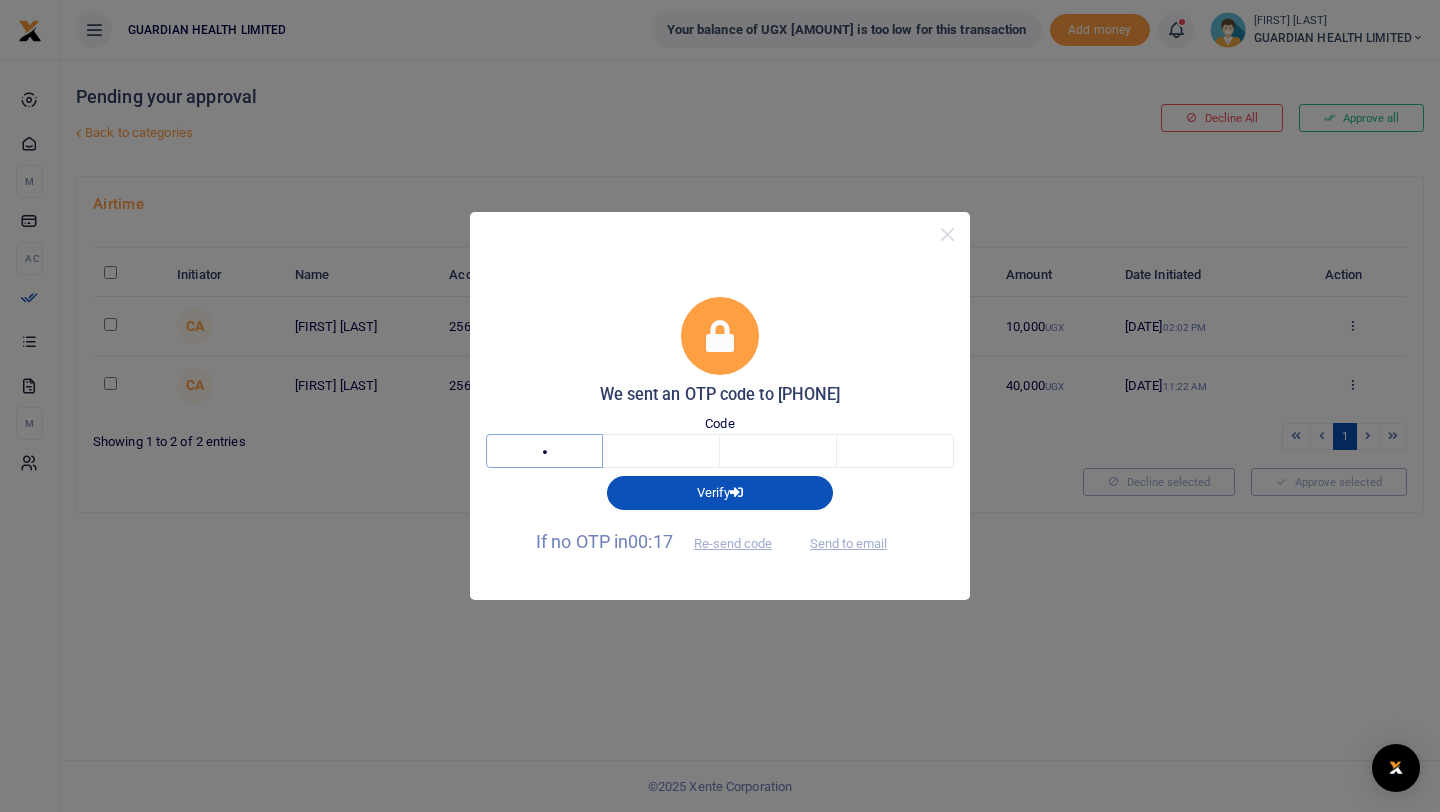 type on "5" 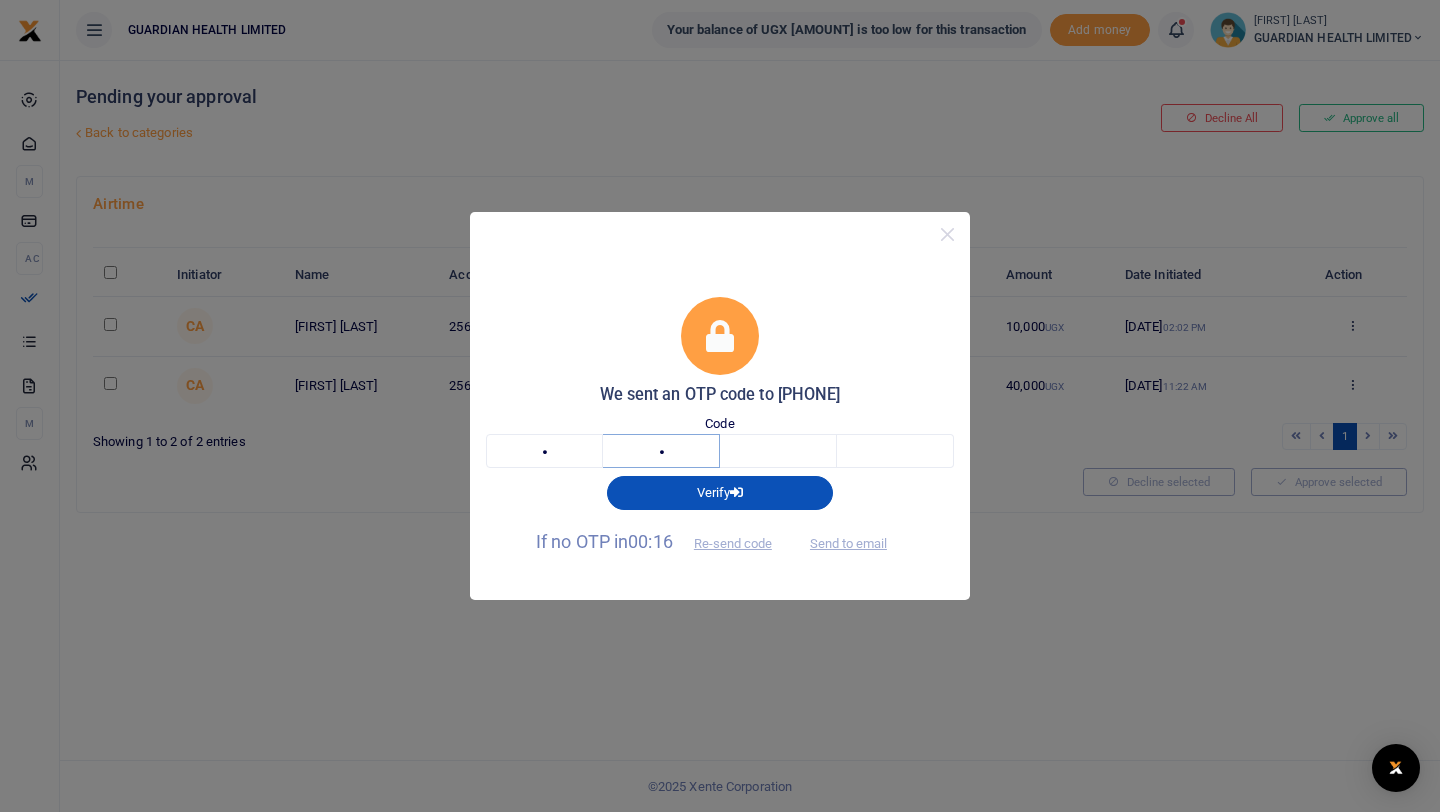 type on "6" 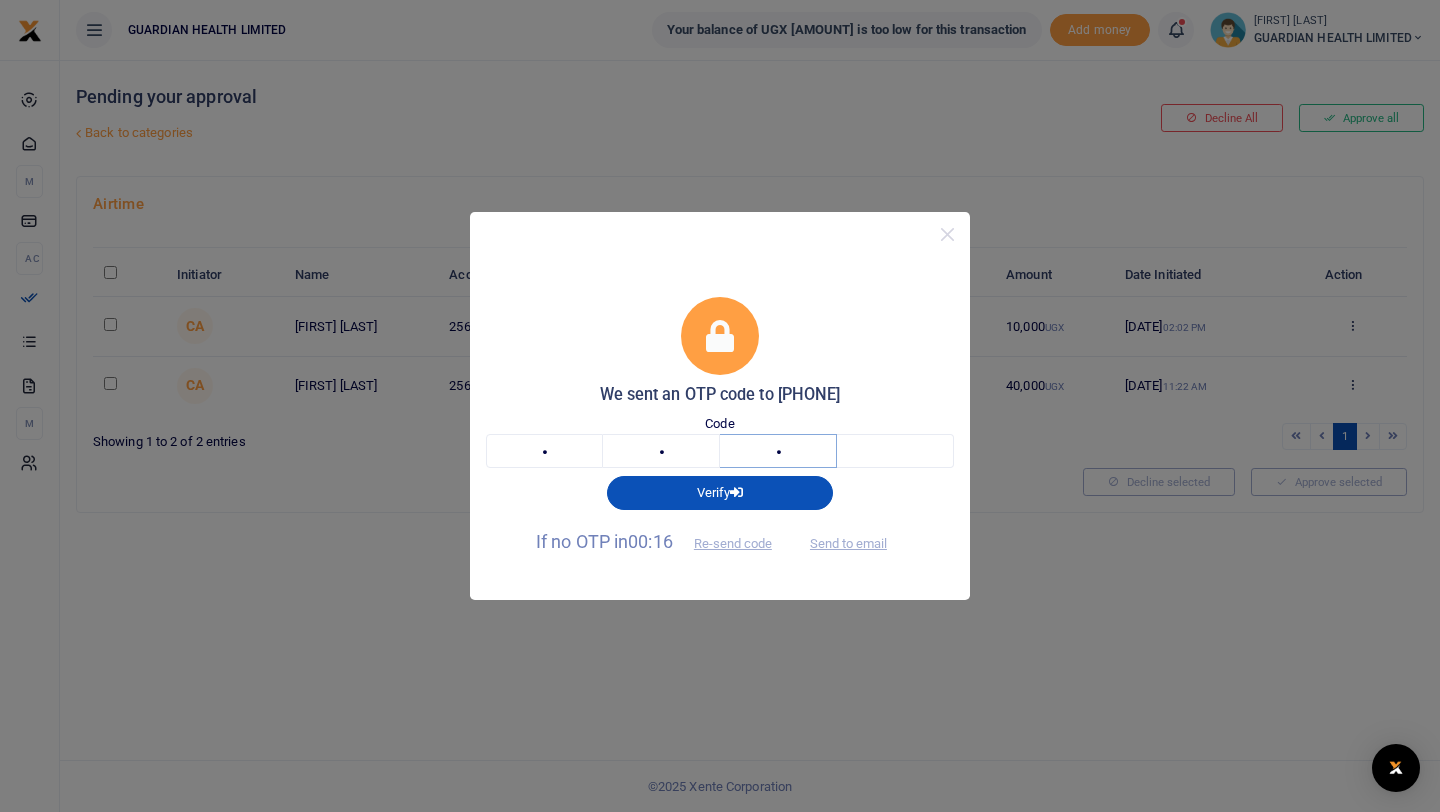 type on "8" 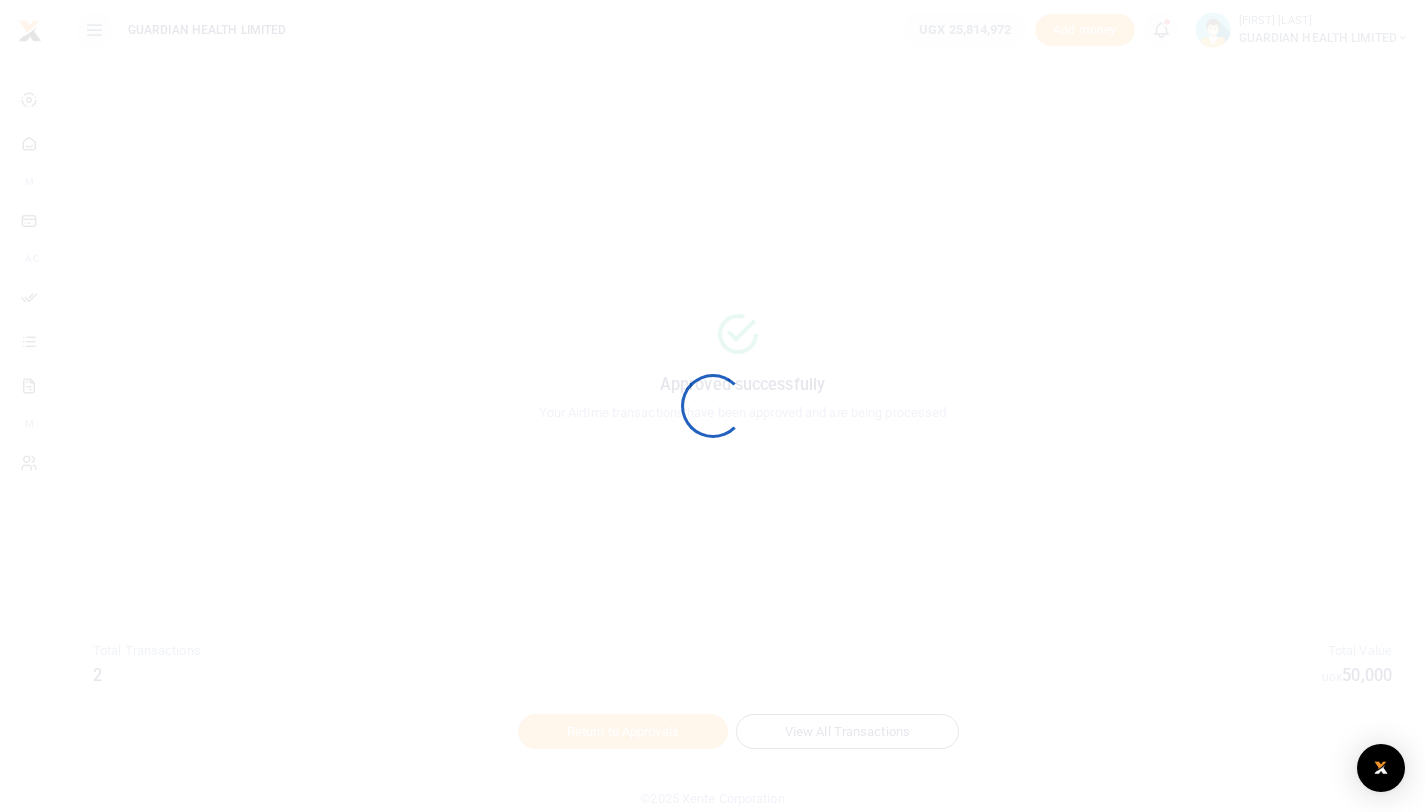 scroll, scrollTop: 0, scrollLeft: 0, axis: both 